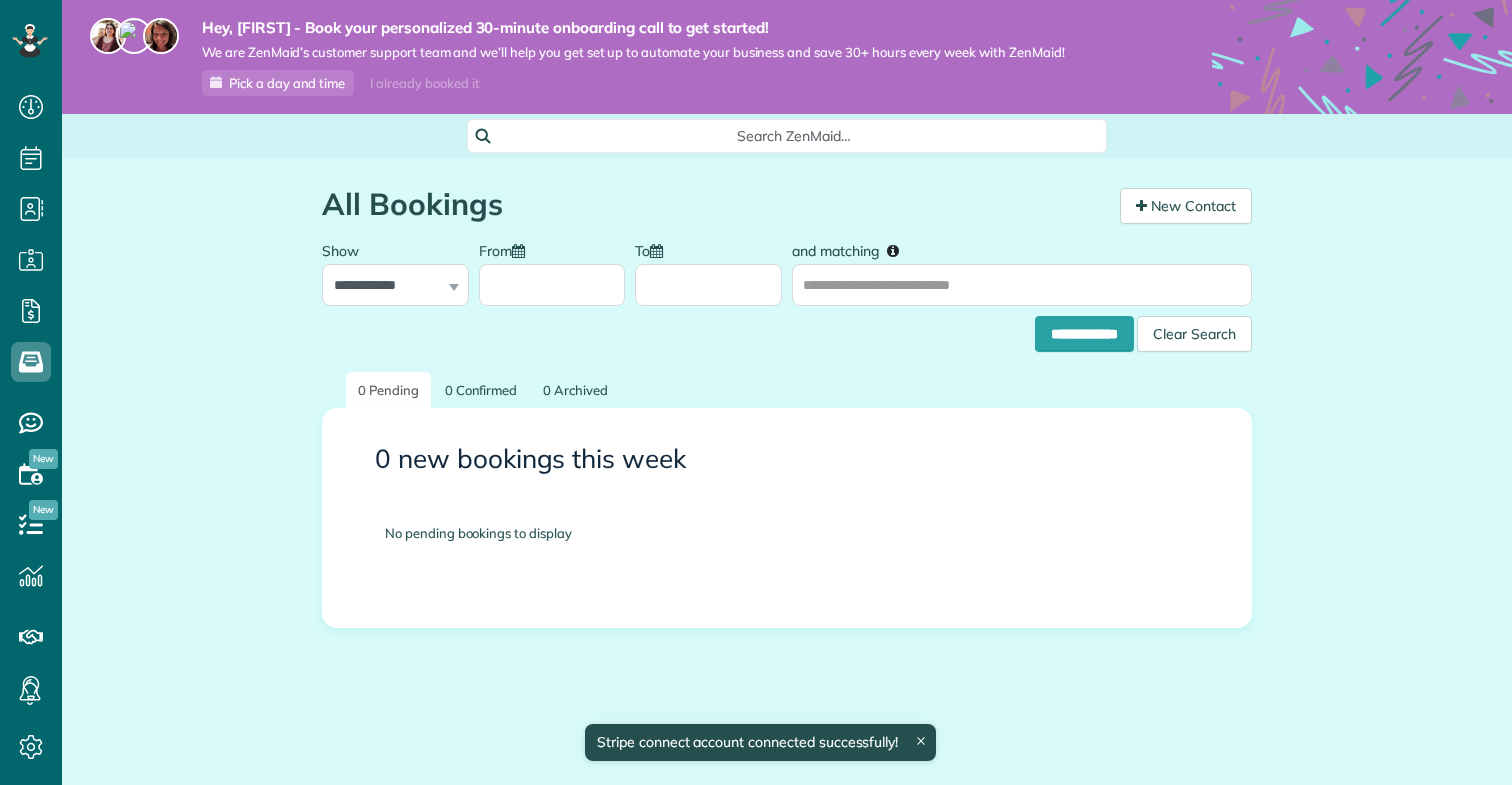 scroll, scrollTop: 0, scrollLeft: 0, axis: both 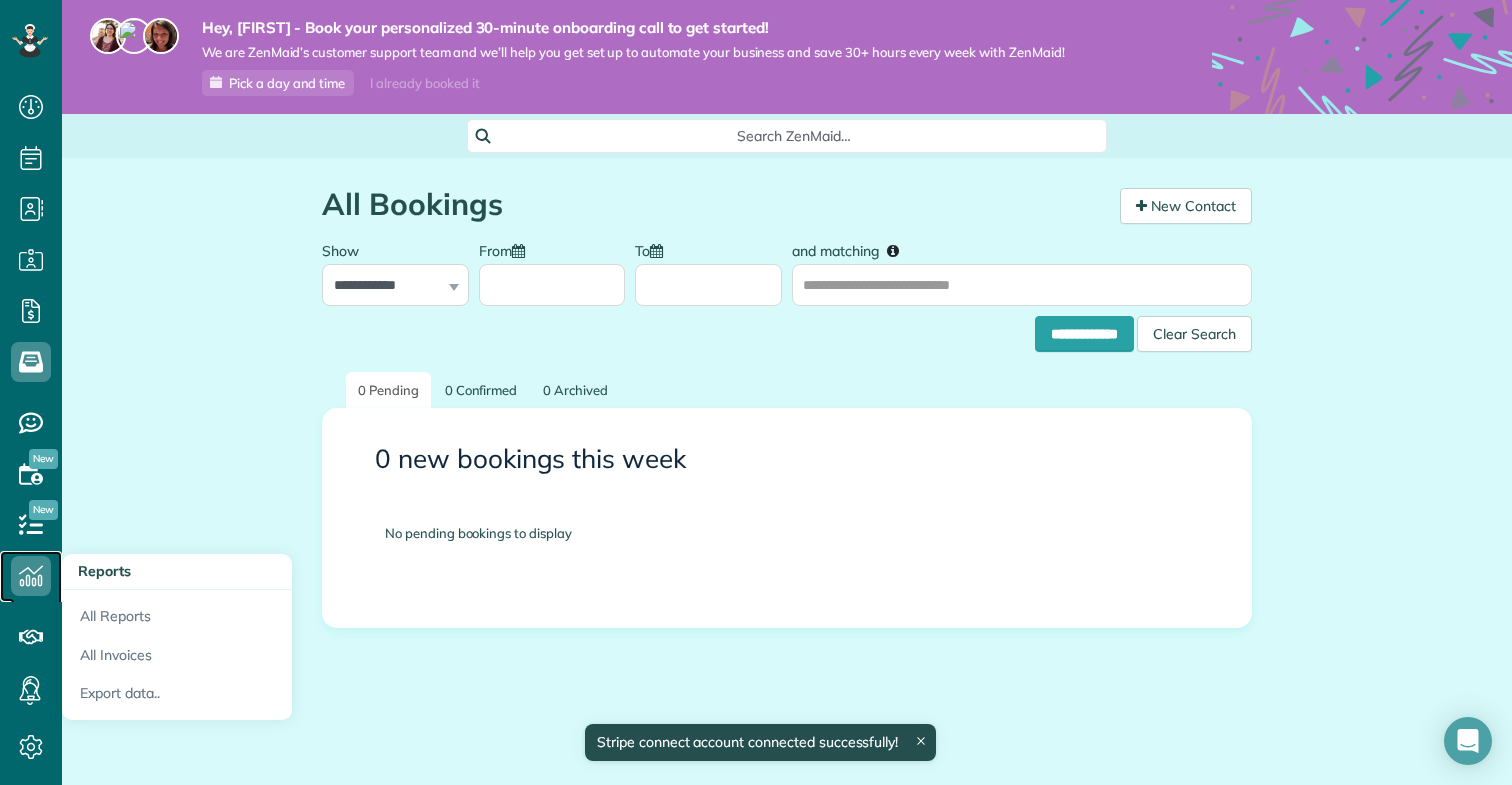 click 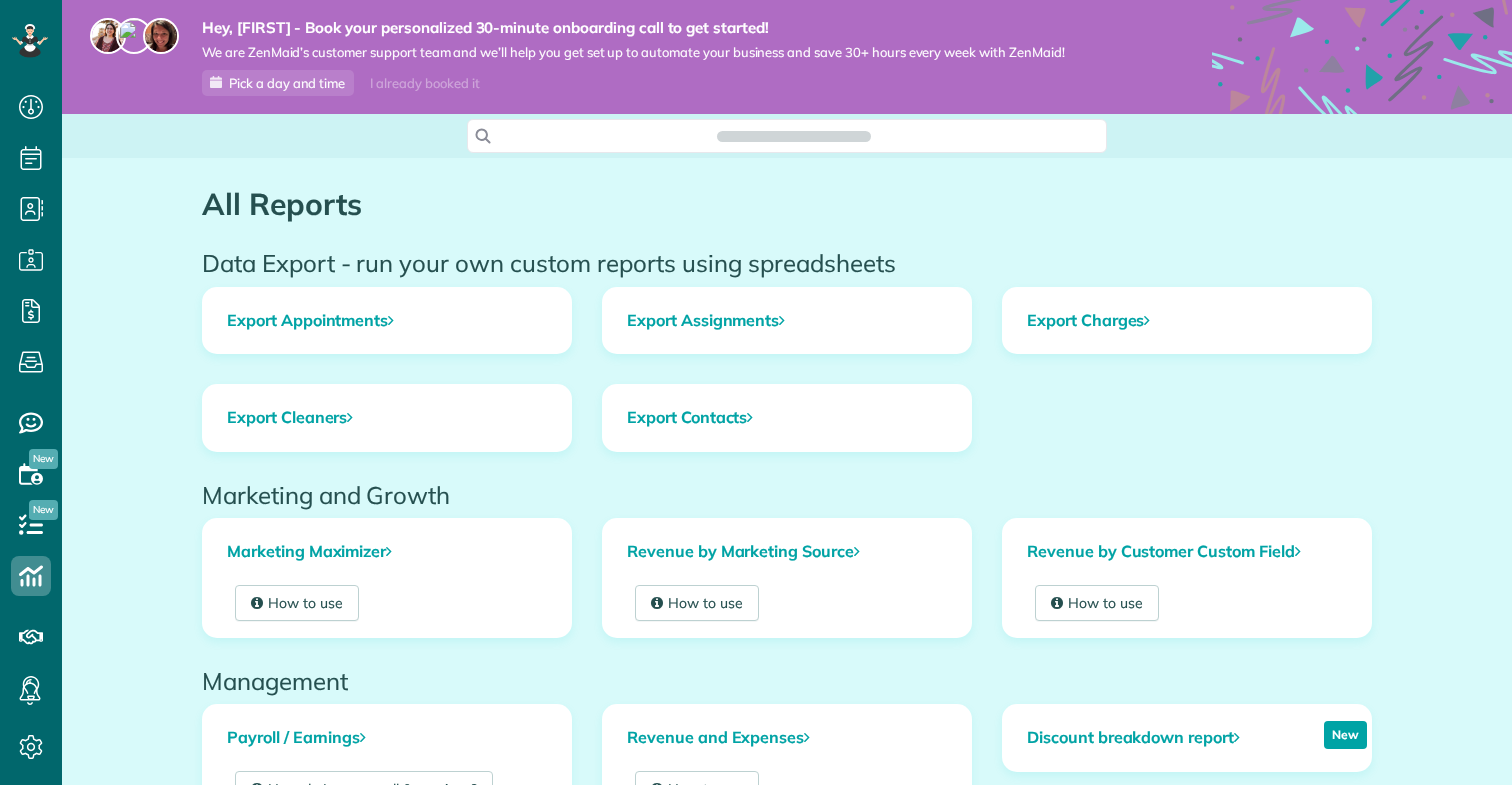 scroll, scrollTop: 0, scrollLeft: 0, axis: both 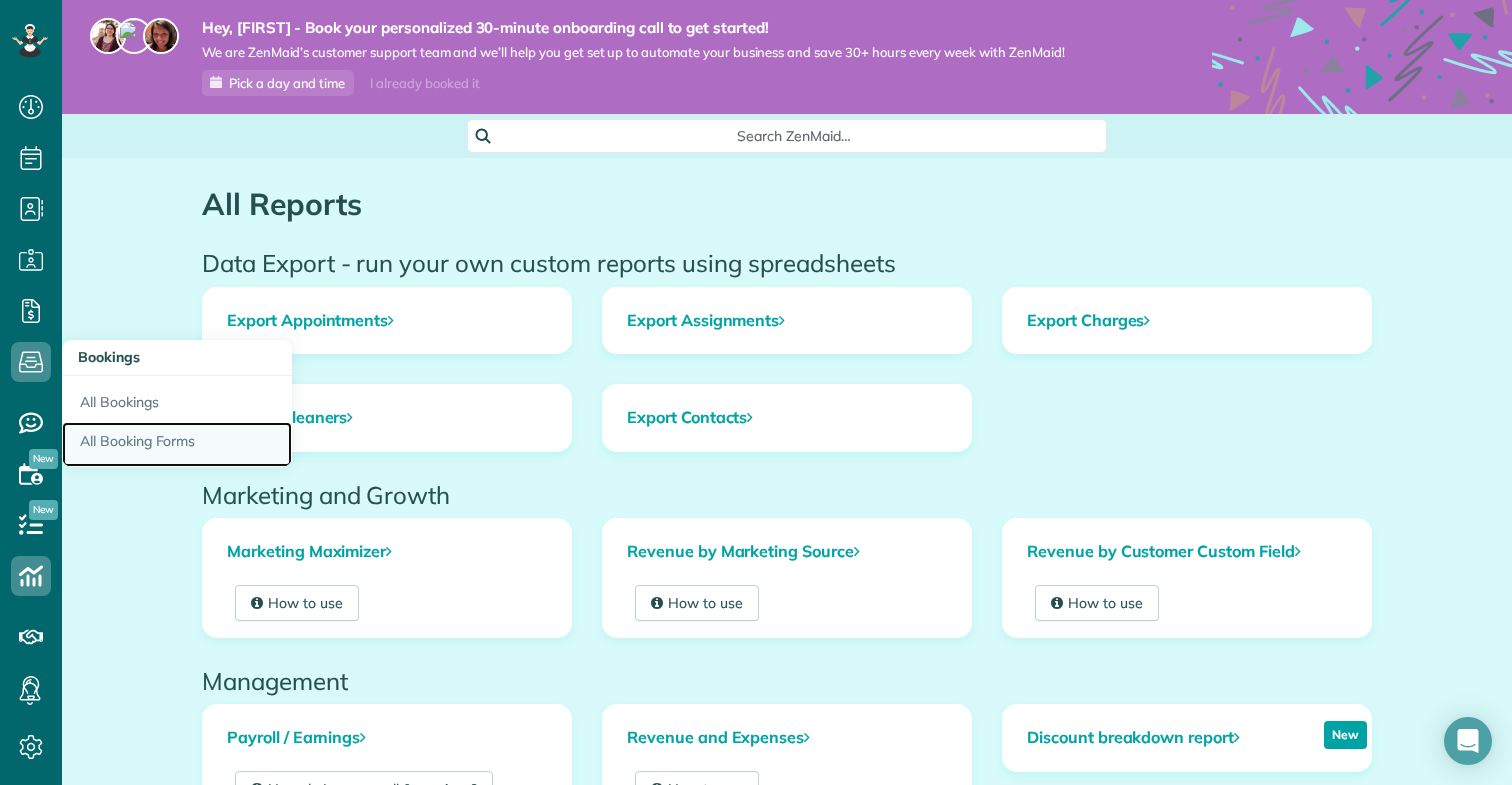 click on "All Booking Forms" at bounding box center (177, 445) 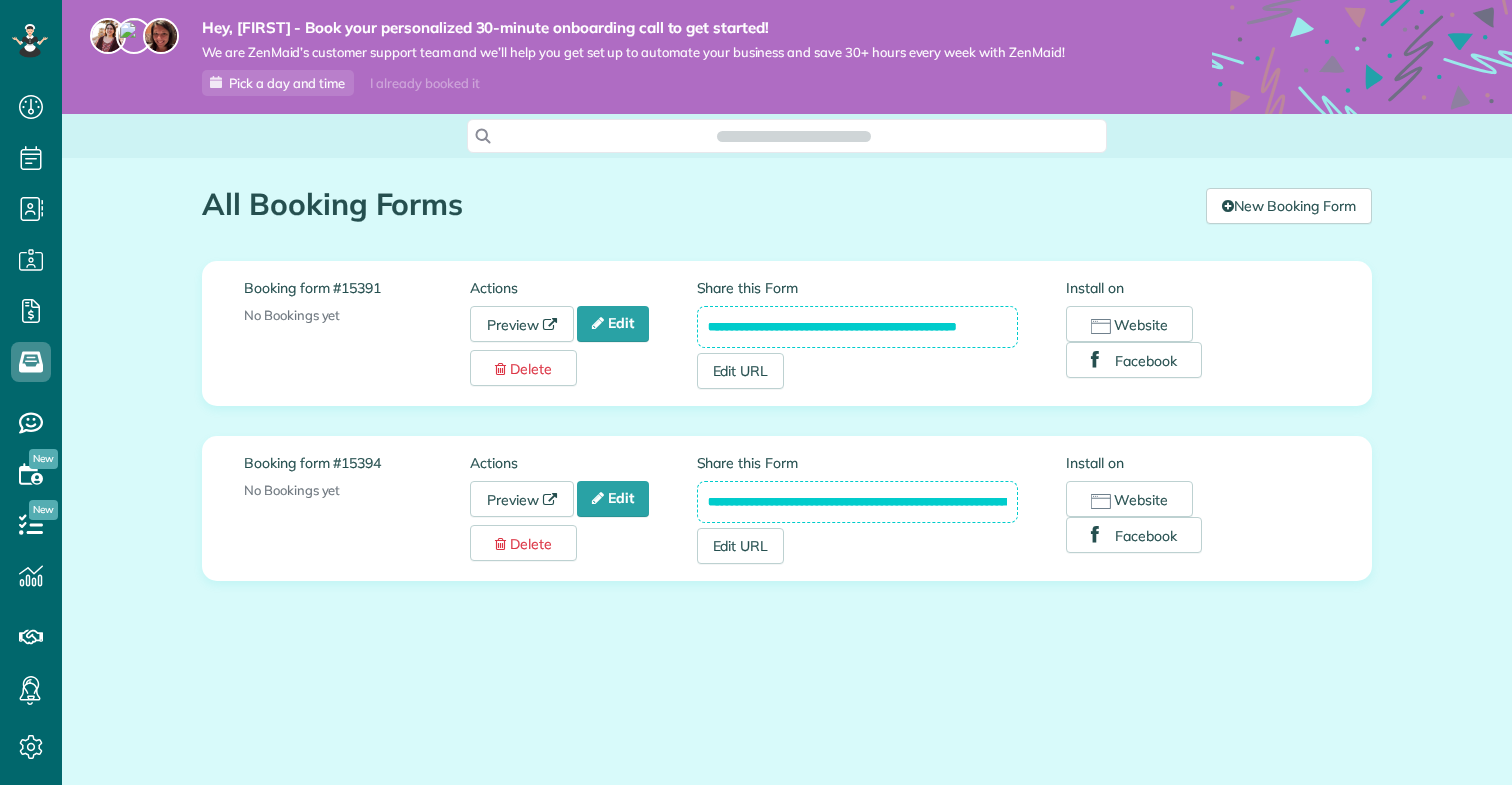 scroll, scrollTop: 0, scrollLeft: 0, axis: both 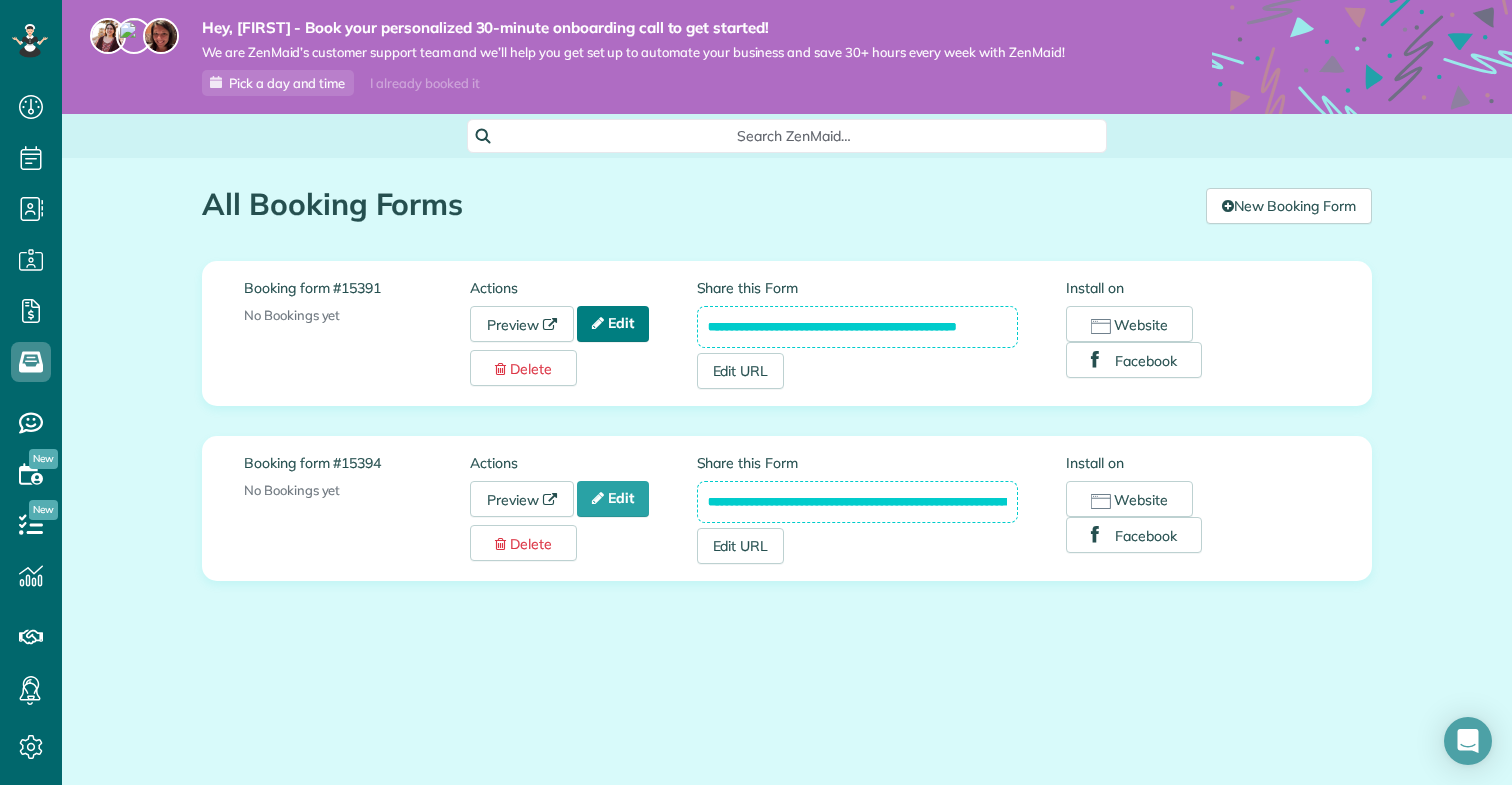 click on "Edit" at bounding box center (613, 324) 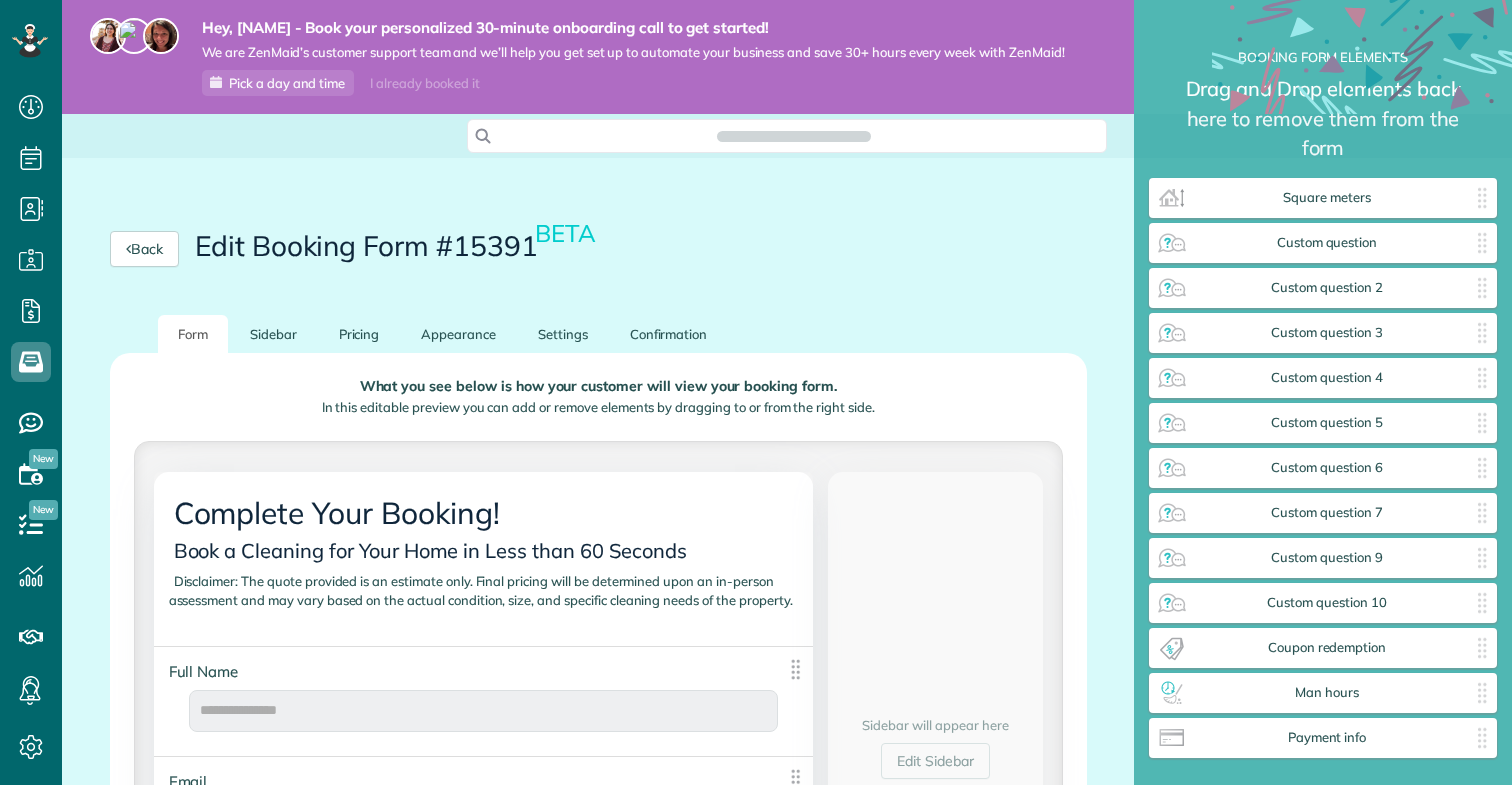 scroll, scrollTop: 0, scrollLeft: 0, axis: both 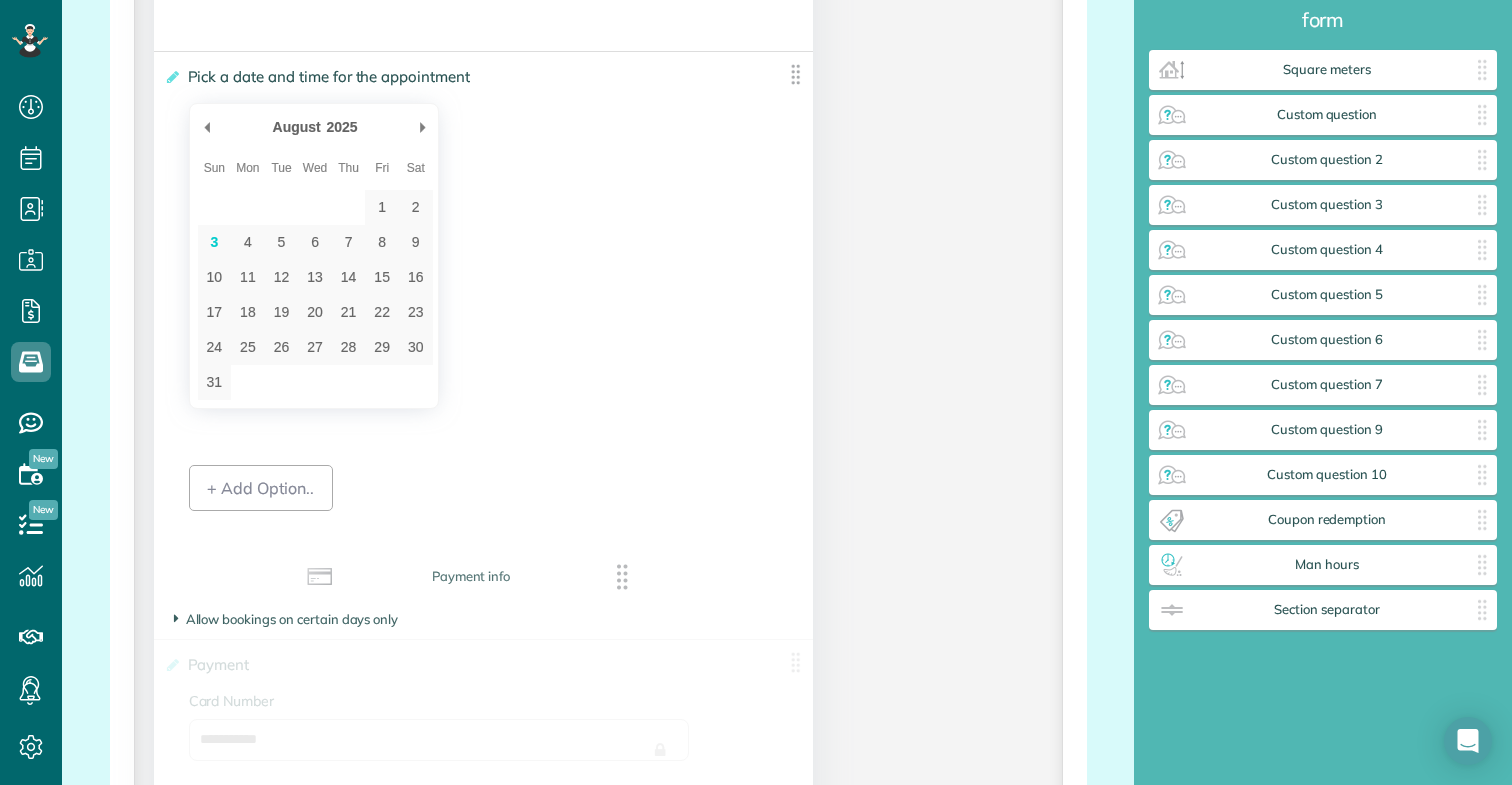 drag, startPoint x: 1352, startPoint y: 570, endPoint x: 498, endPoint y: 577, distance: 854.0287 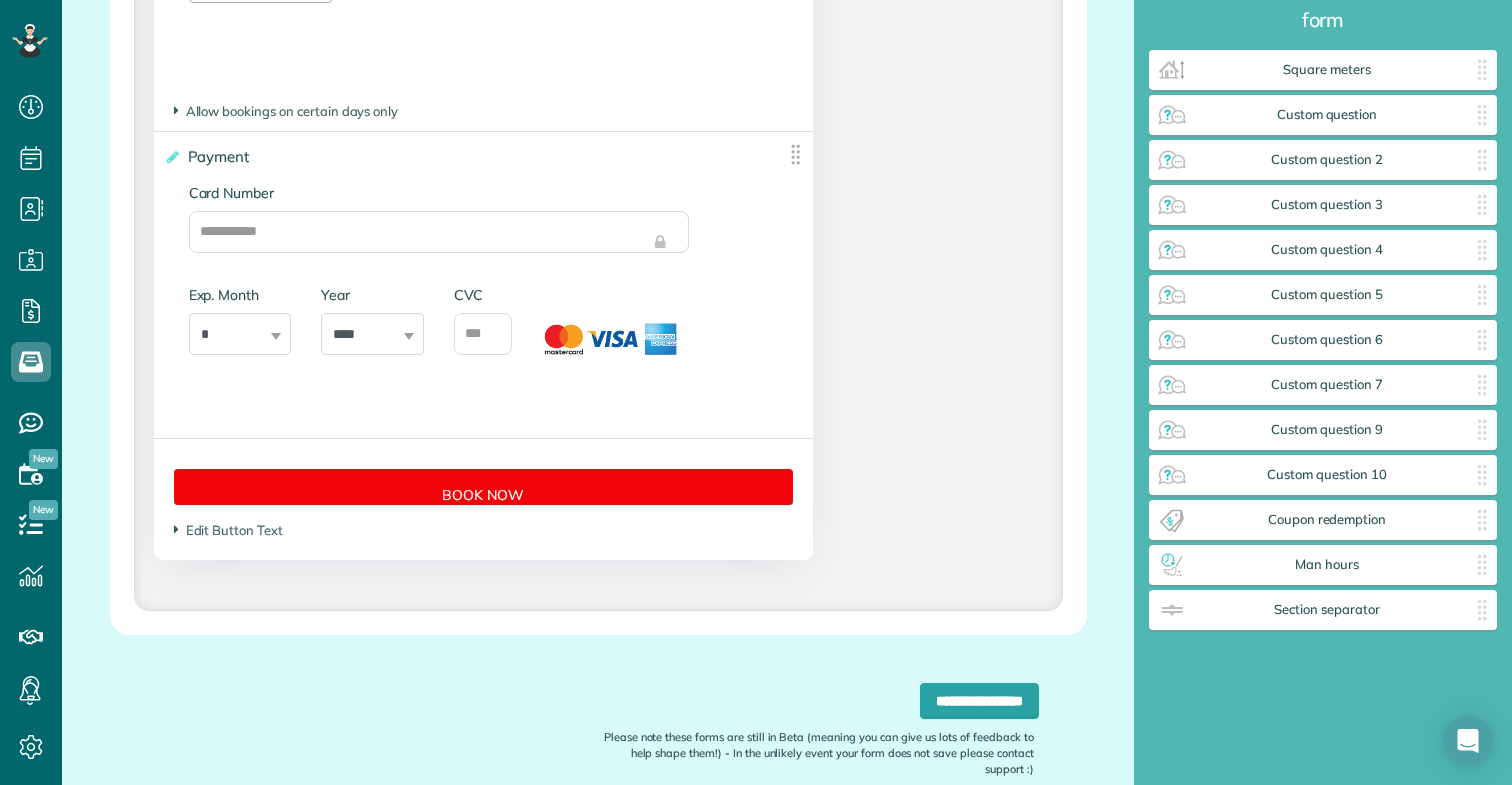 scroll, scrollTop: 4411, scrollLeft: 0, axis: vertical 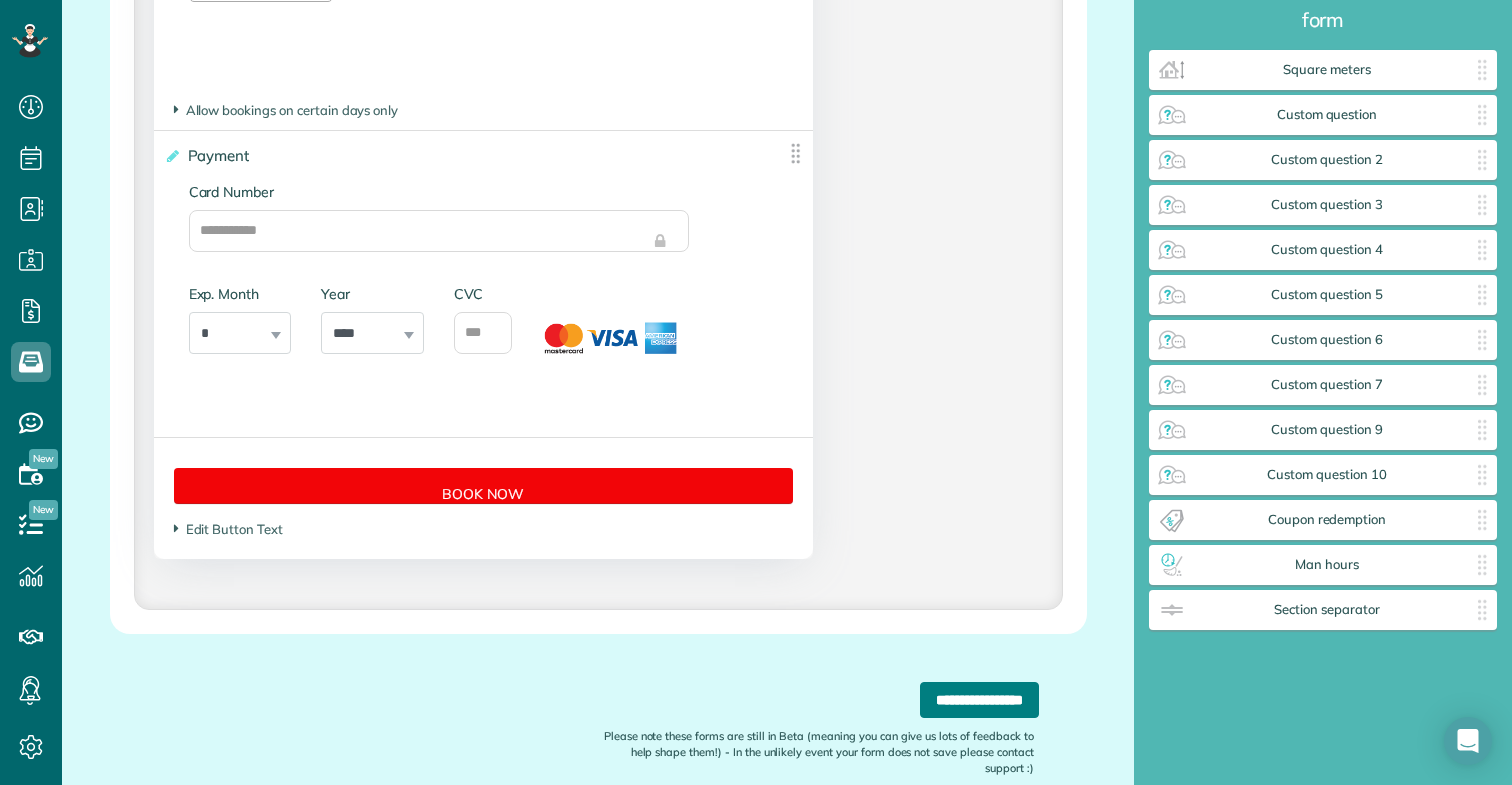 click on "**********" at bounding box center (979, 700) 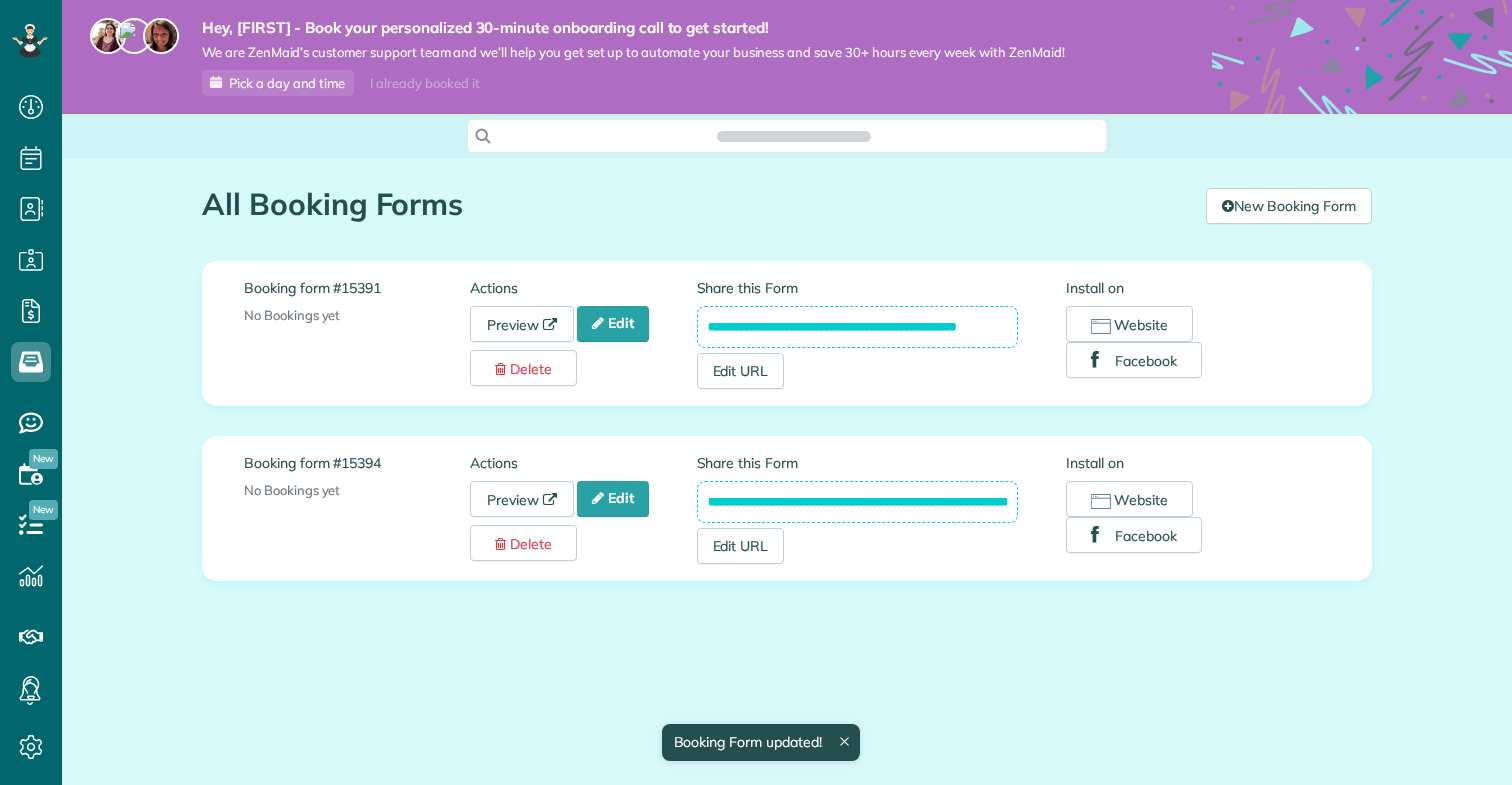 scroll, scrollTop: 0, scrollLeft: 0, axis: both 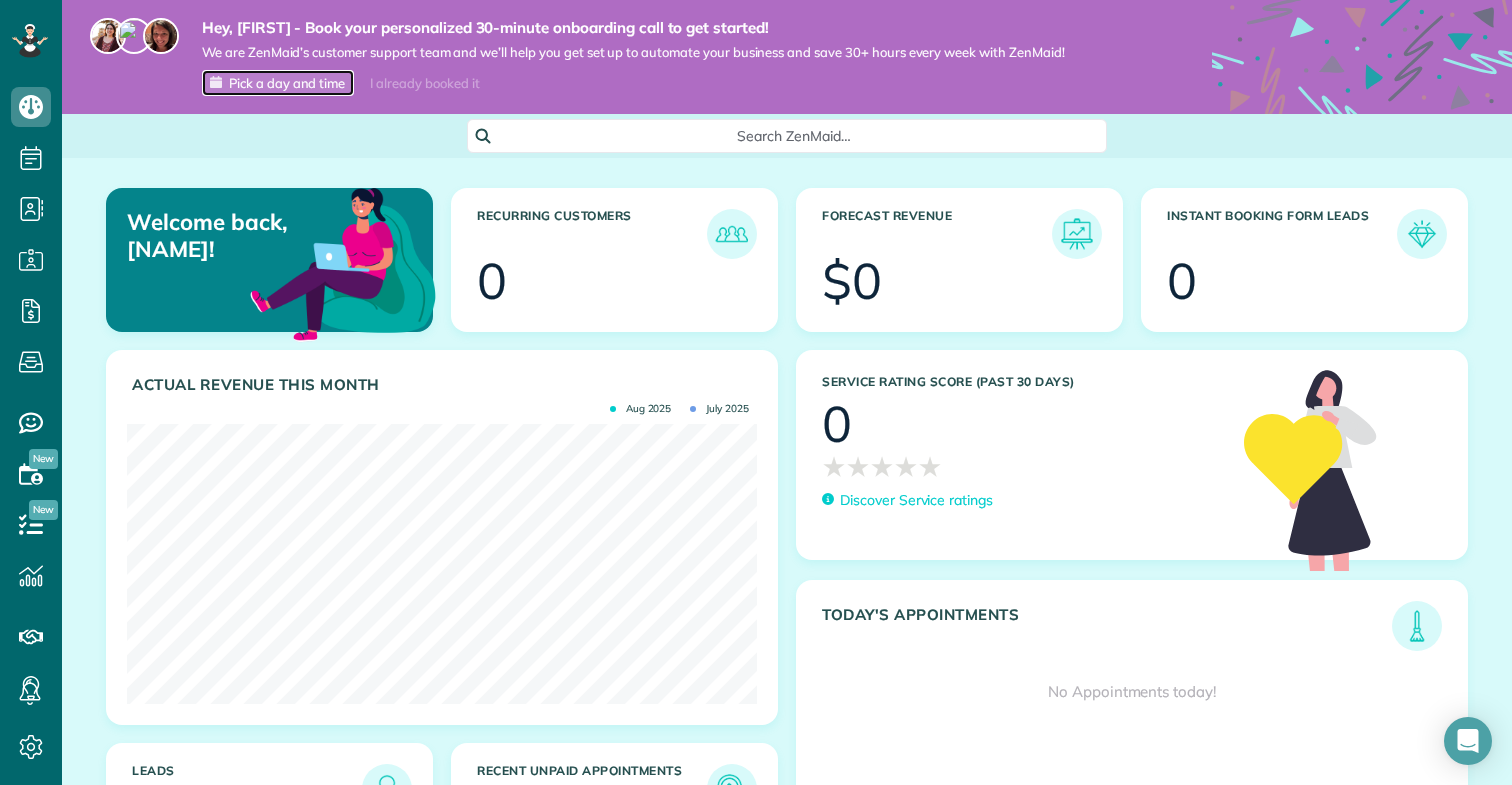 click on "Pick a day and time" at bounding box center [287, 83] 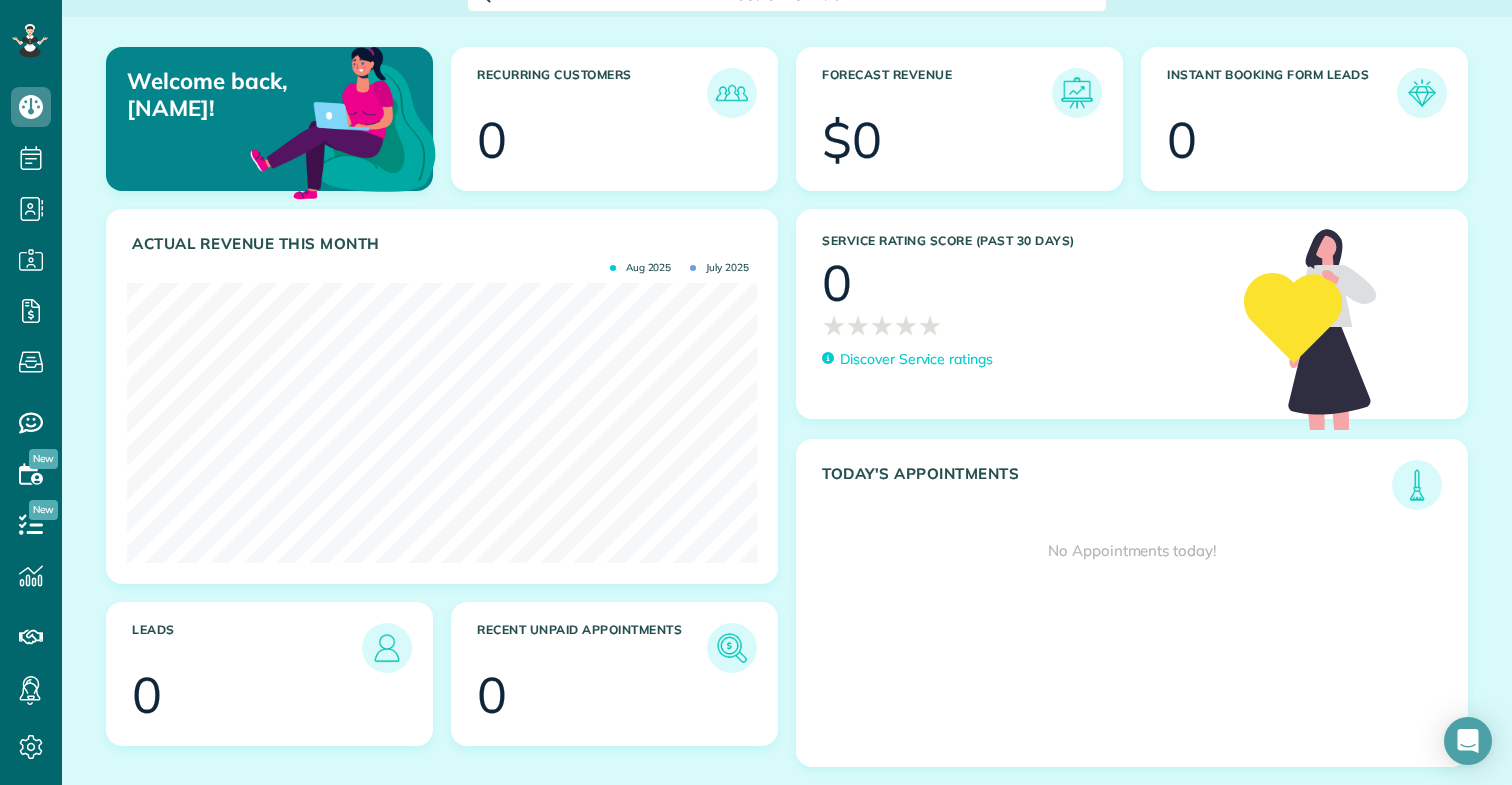 scroll, scrollTop: 0, scrollLeft: 0, axis: both 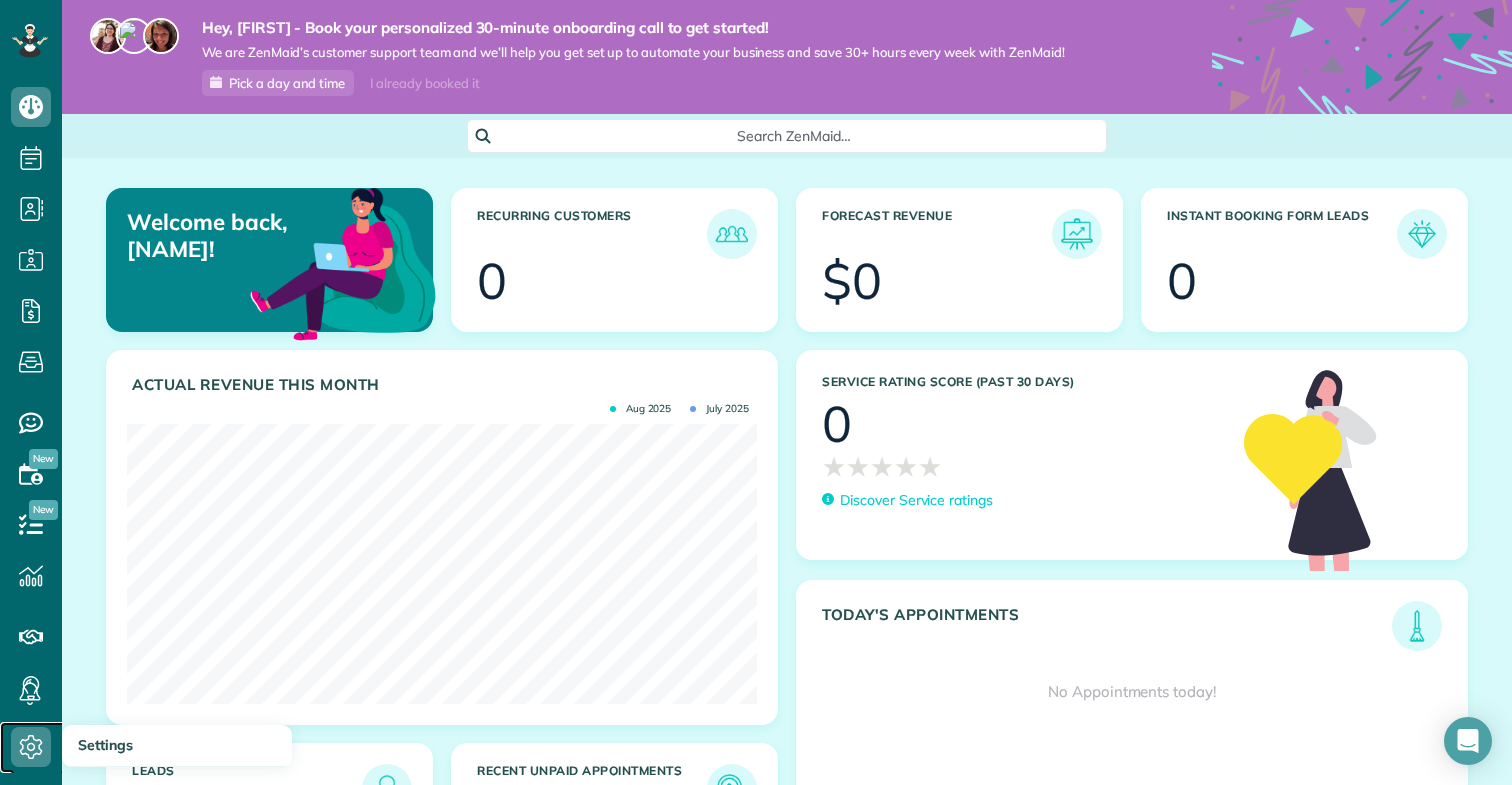 click 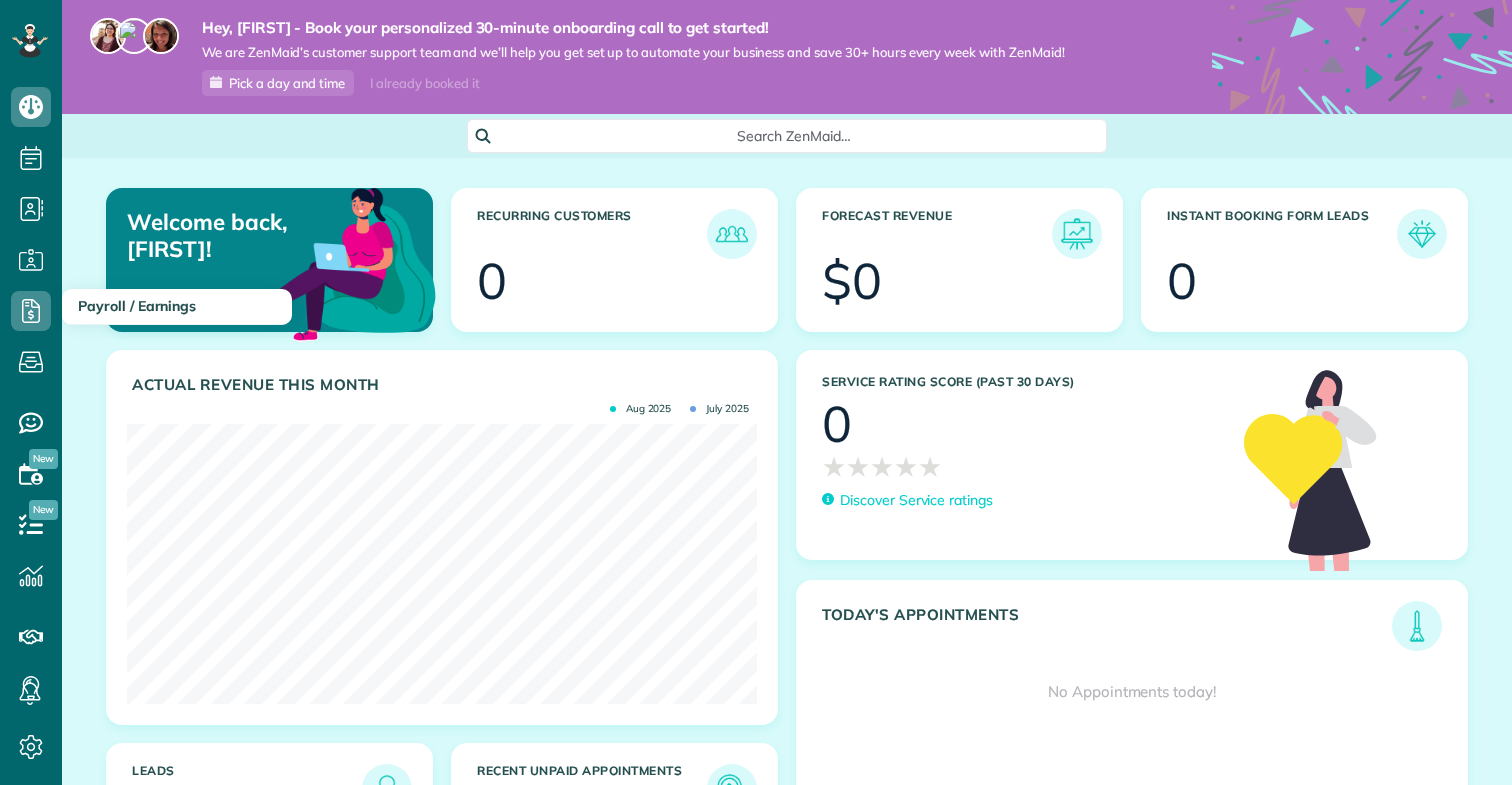 scroll, scrollTop: 0, scrollLeft: 0, axis: both 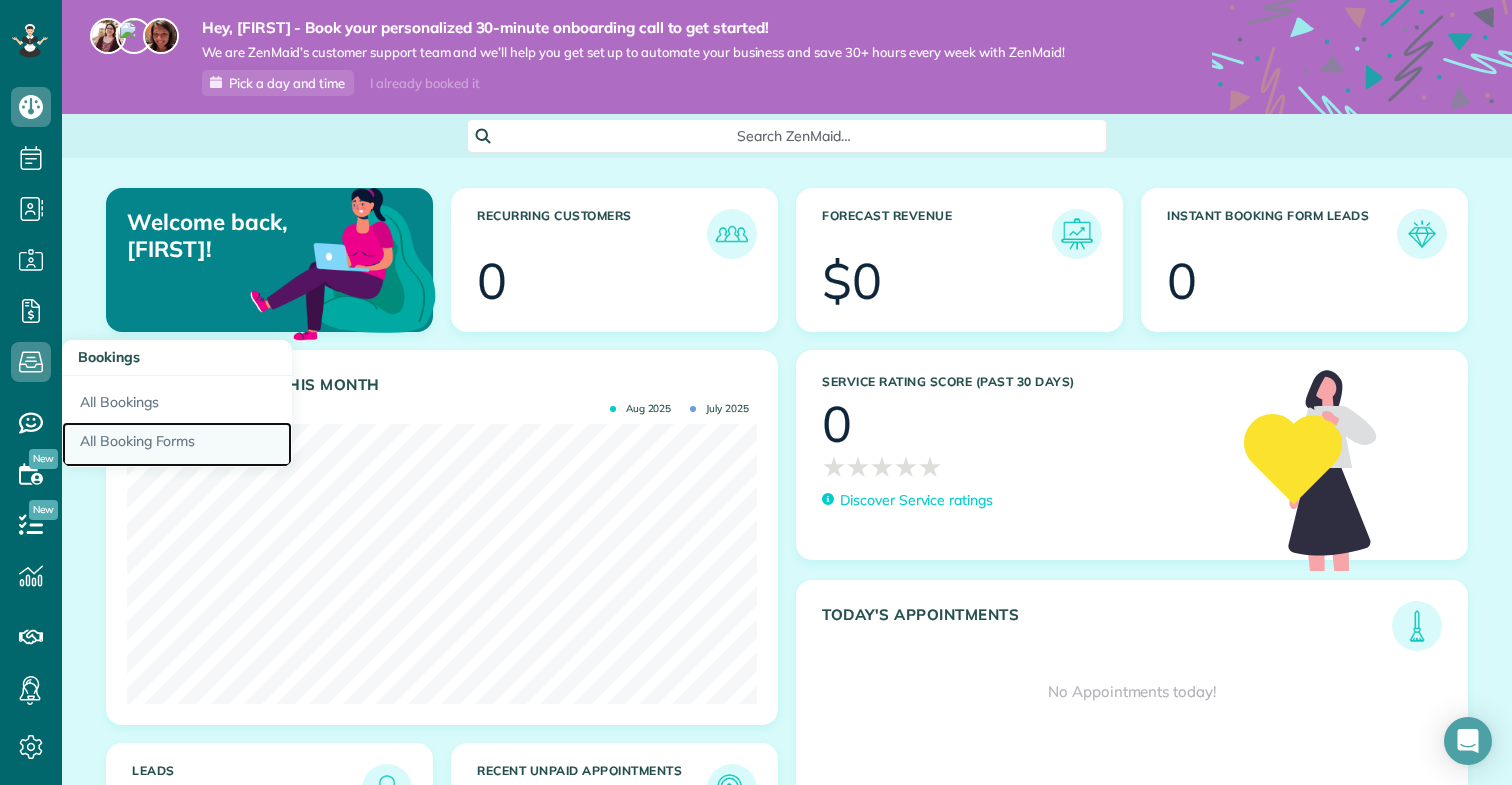 click on "All Booking Forms" at bounding box center (177, 445) 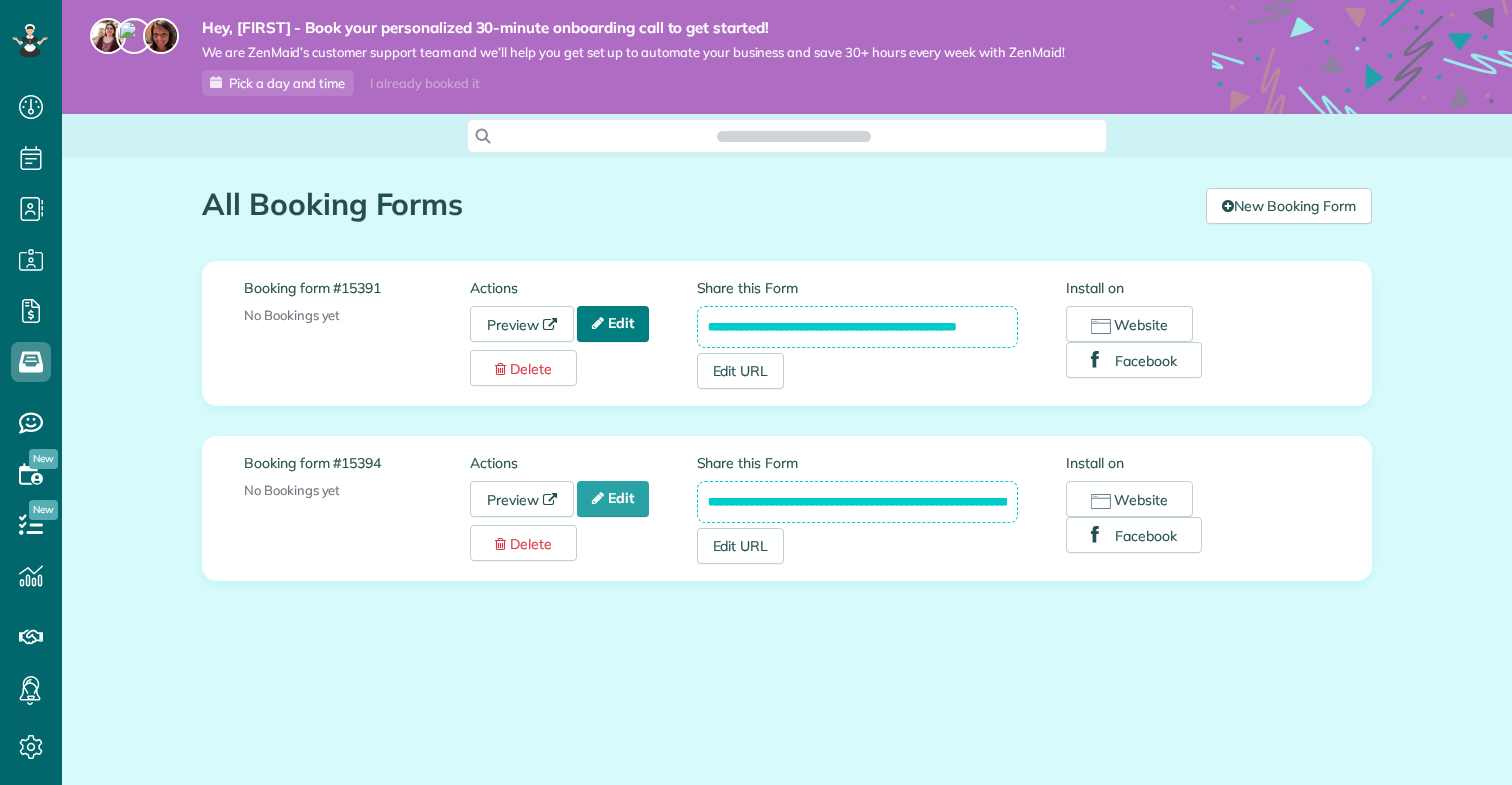 scroll, scrollTop: 0, scrollLeft: 0, axis: both 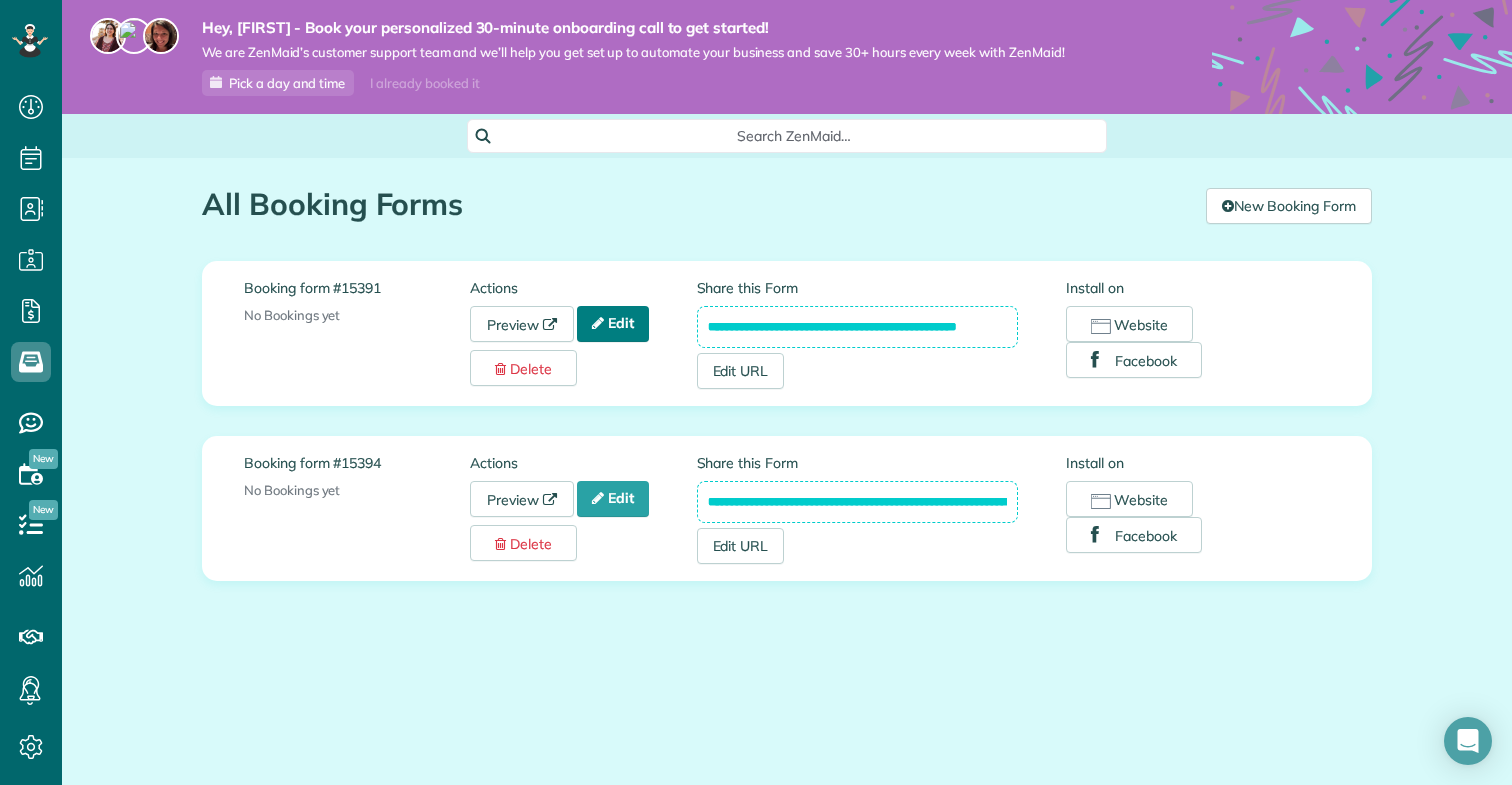 click on "Edit" at bounding box center [613, 324] 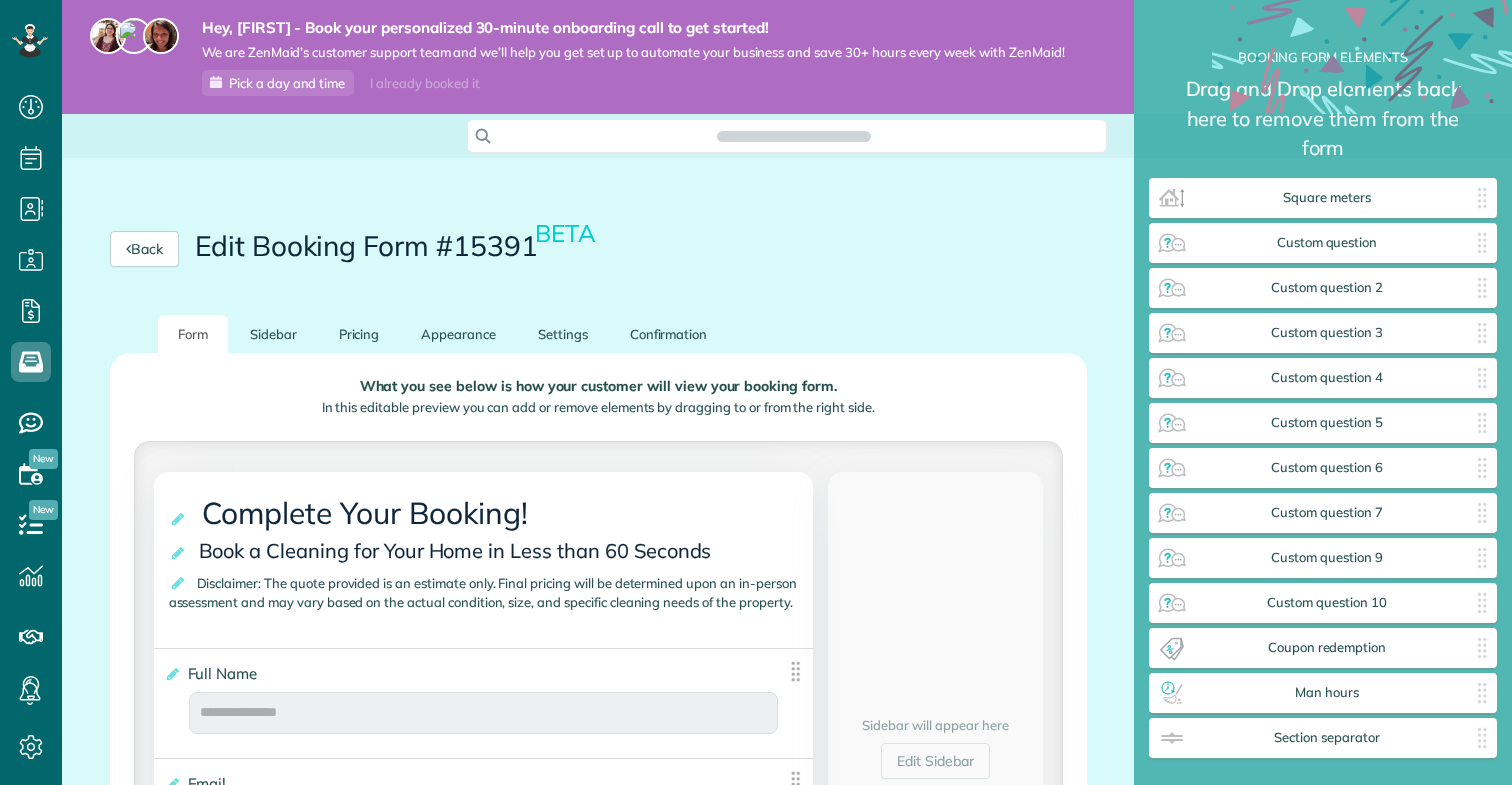 scroll, scrollTop: 0, scrollLeft: 0, axis: both 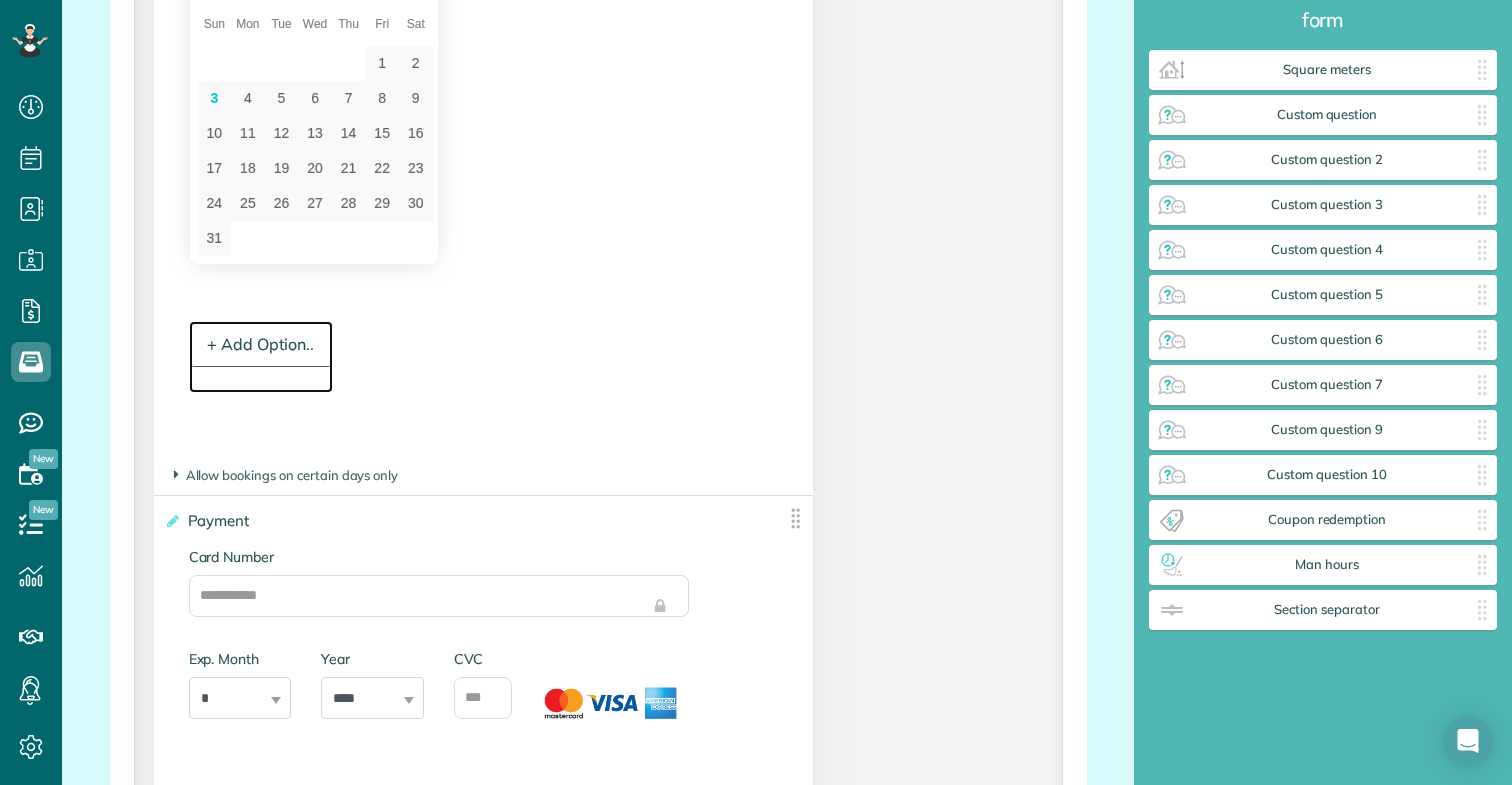 click on "+ Add Option.." at bounding box center [261, 344] 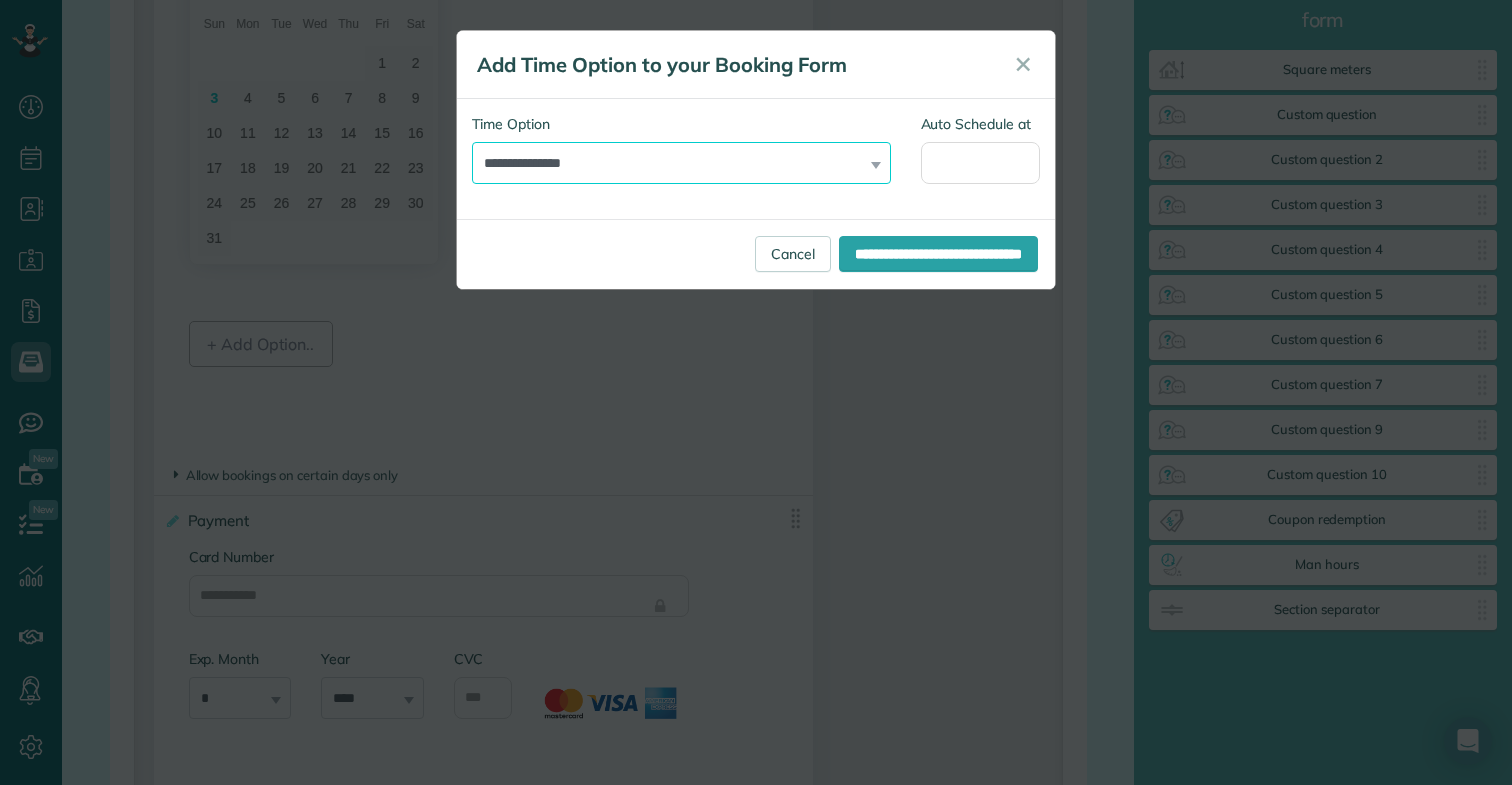 click on "**********" at bounding box center (681, 163) 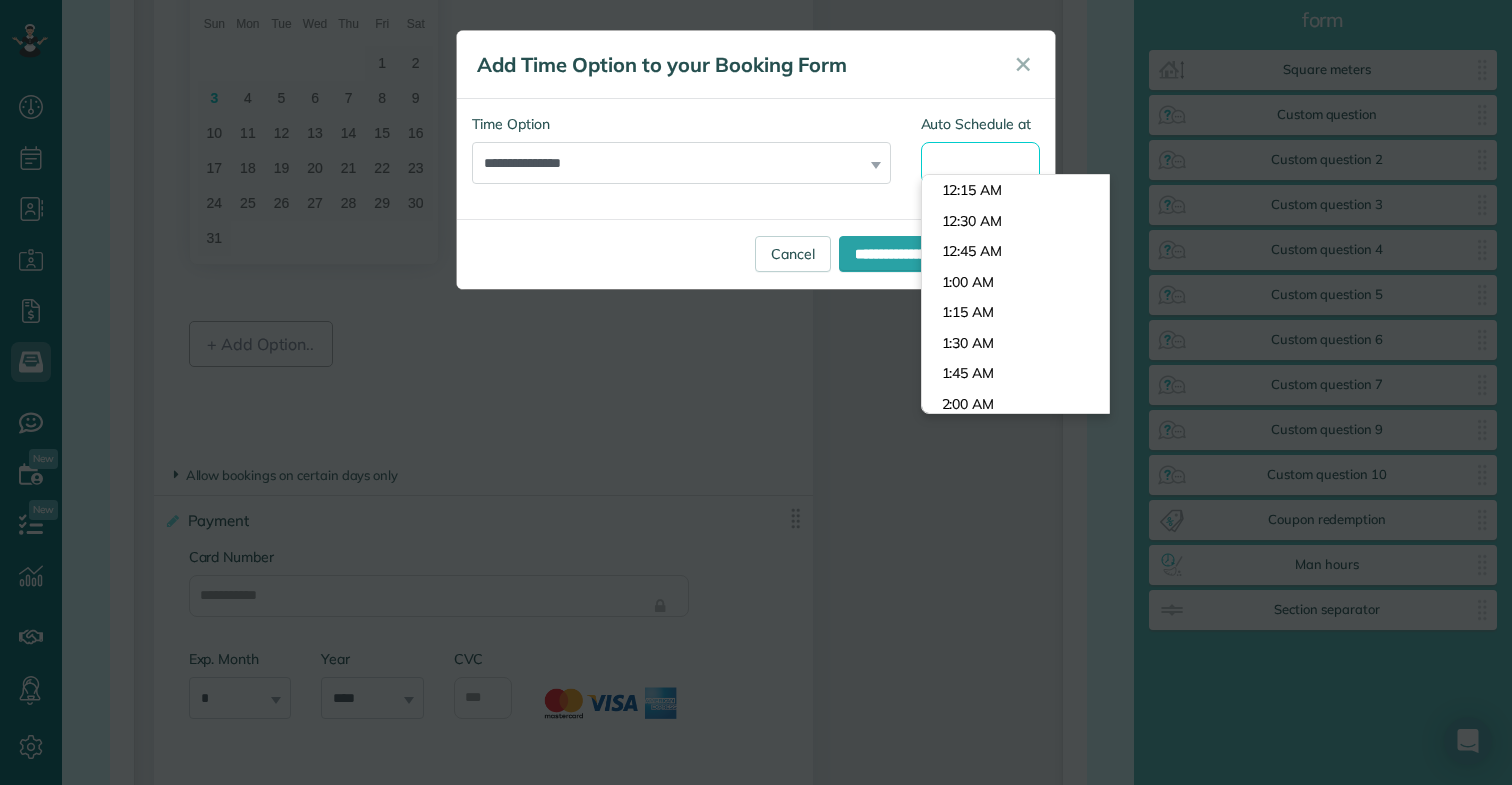 click on "Auto Schedule at" at bounding box center (981, 163) 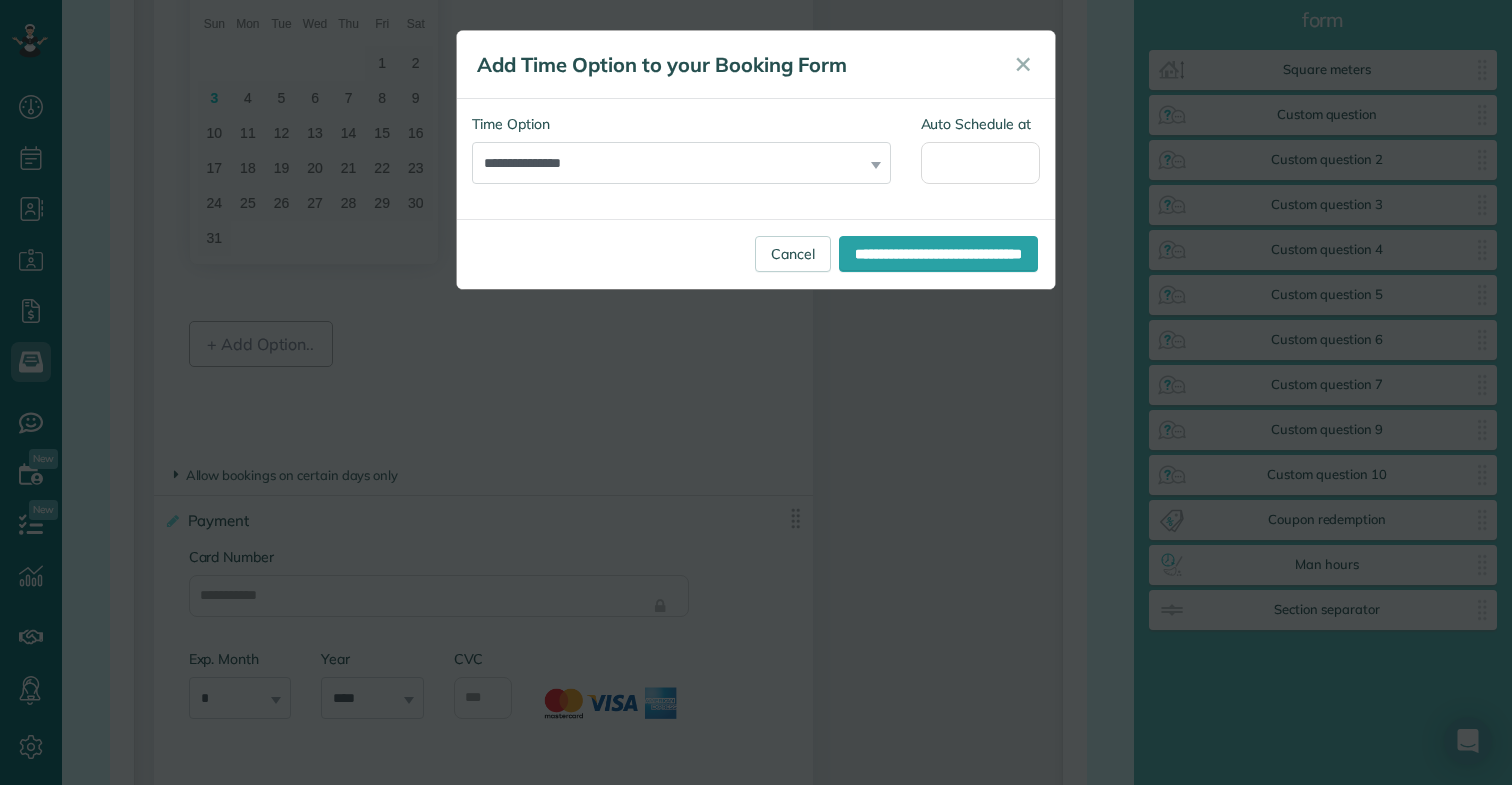 click on "Add Time Option to your Booking Form" at bounding box center [732, 65] 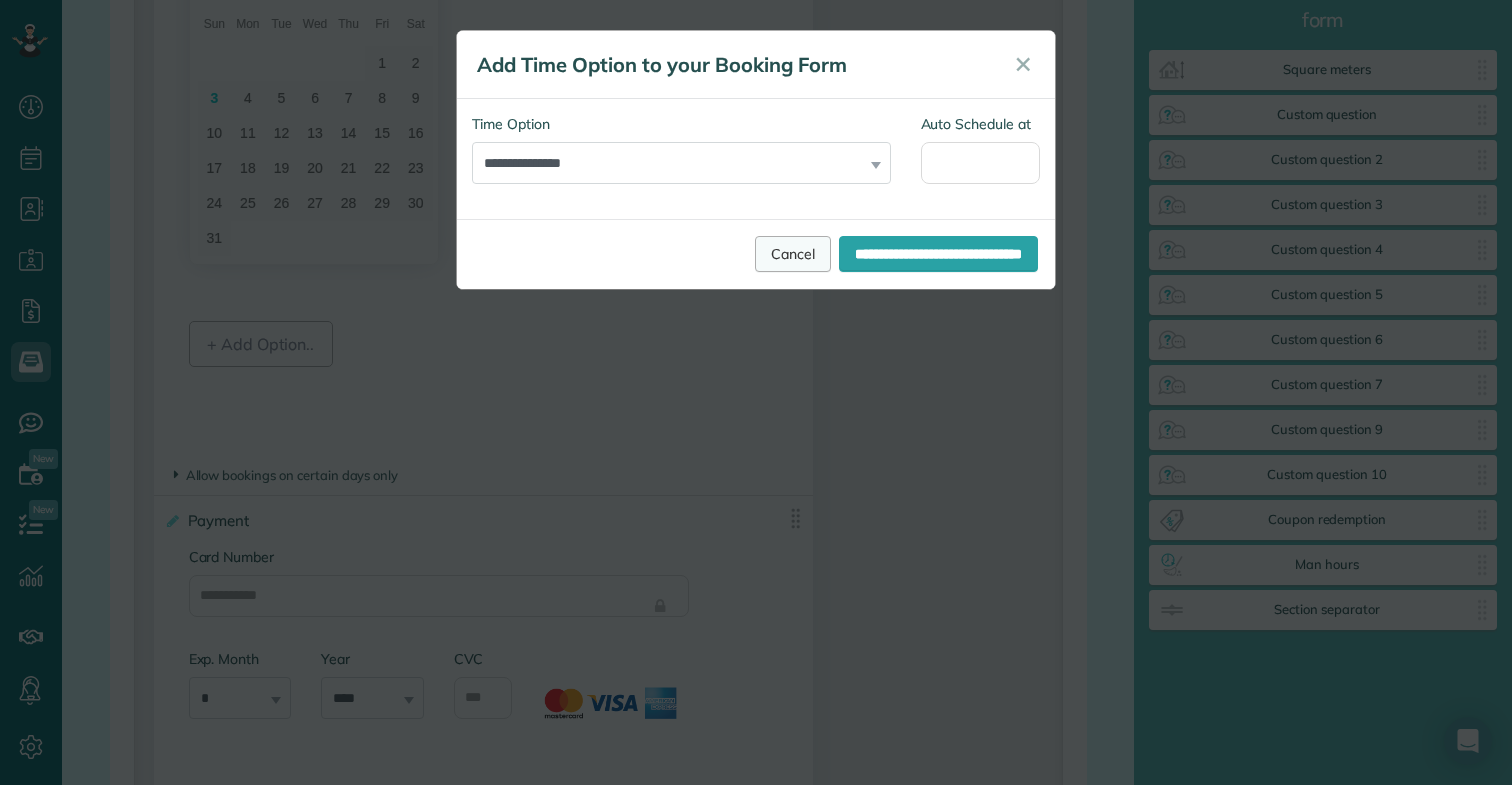 click on "Cancel" at bounding box center [793, 254] 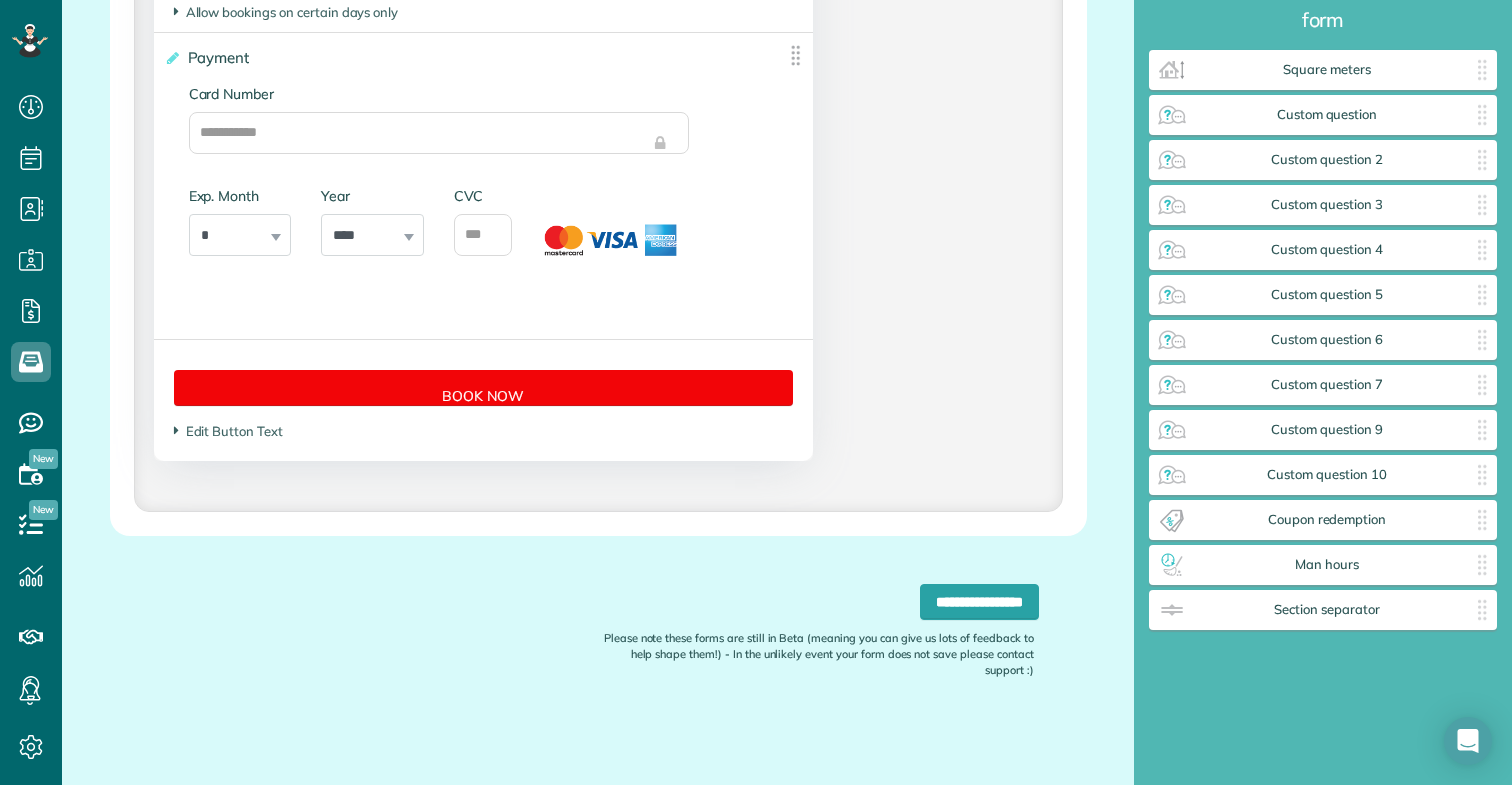 scroll, scrollTop: 4520, scrollLeft: 0, axis: vertical 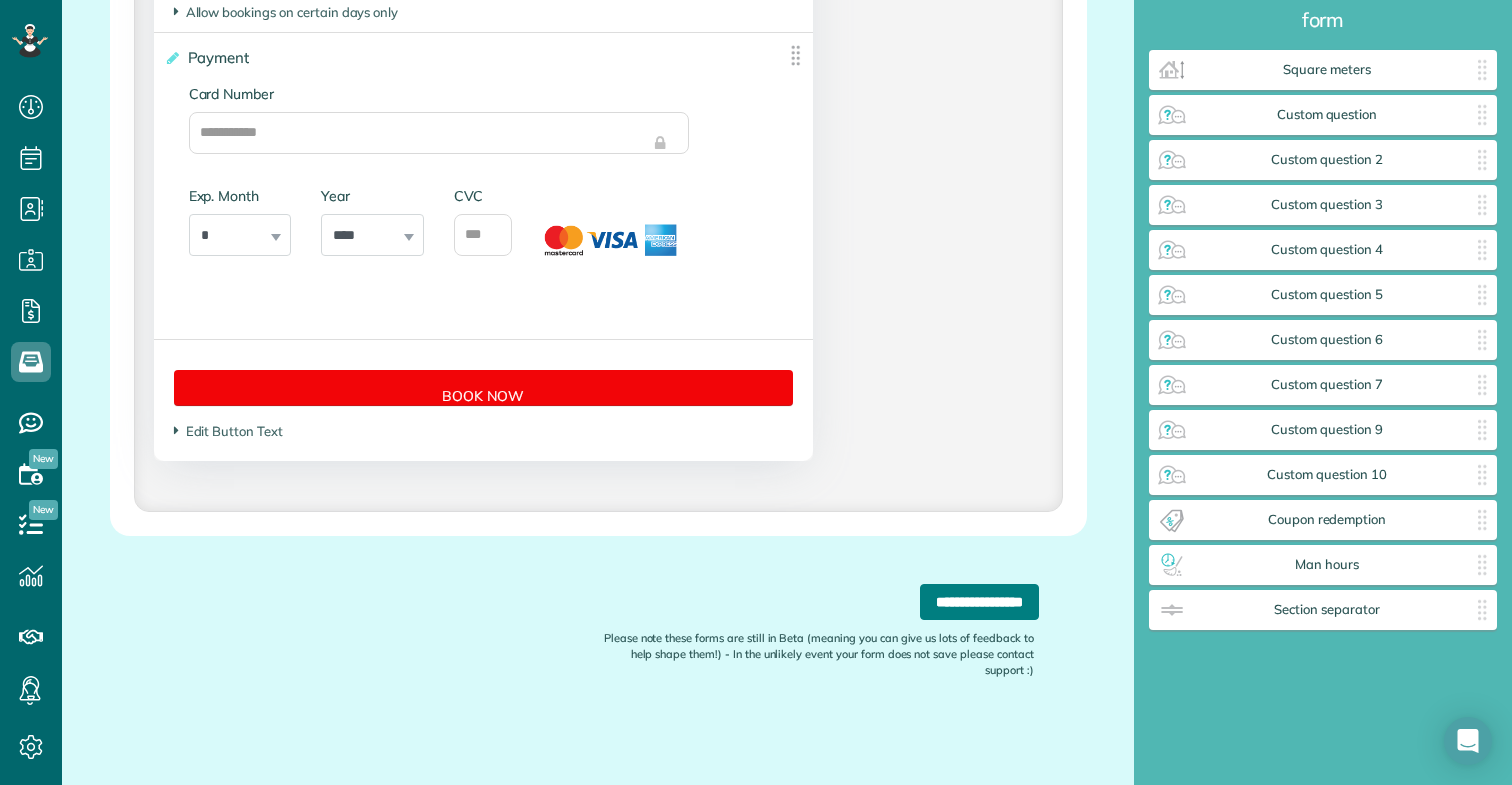 click on "**********" at bounding box center [979, 602] 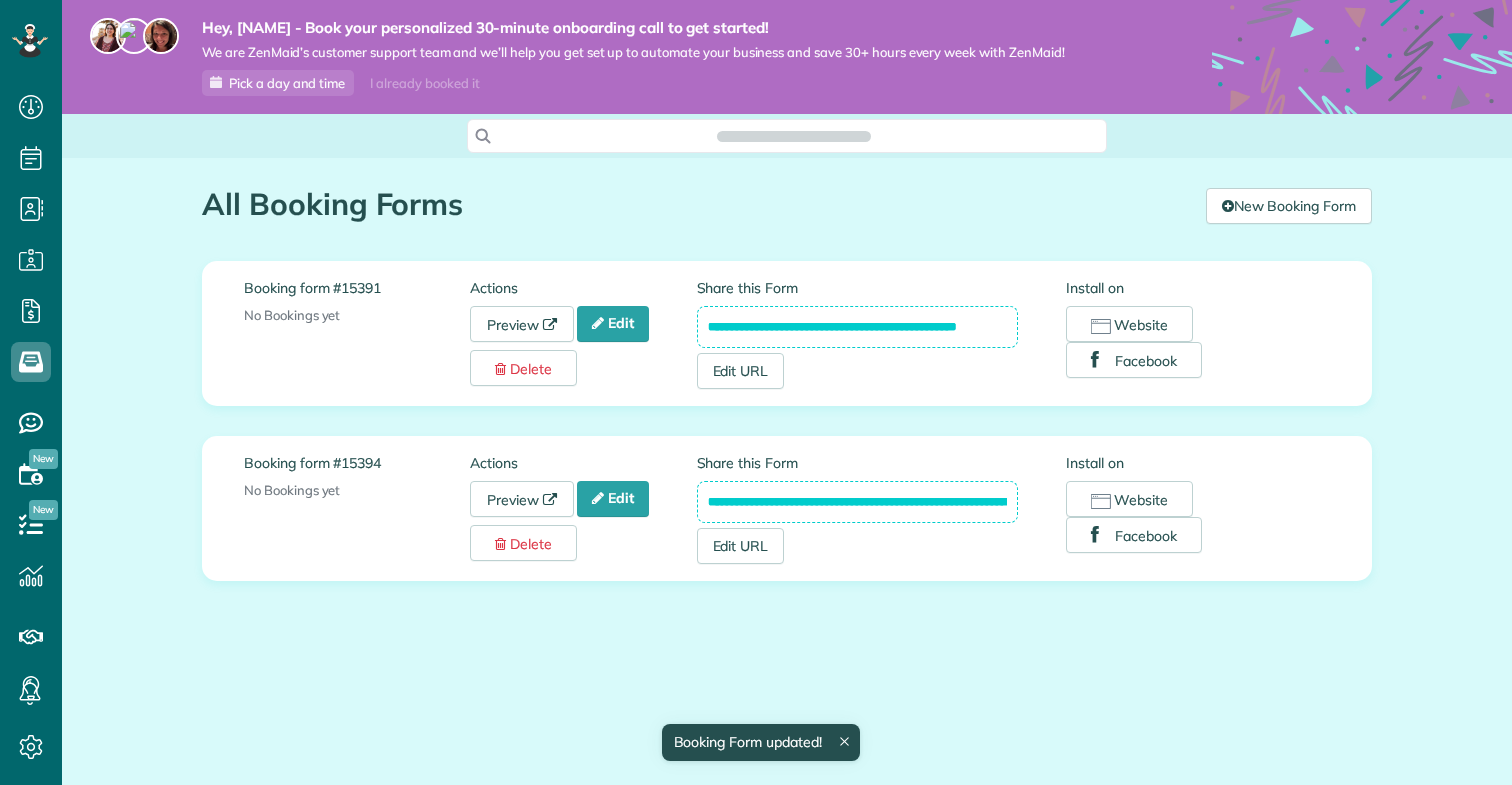scroll, scrollTop: 0, scrollLeft: 0, axis: both 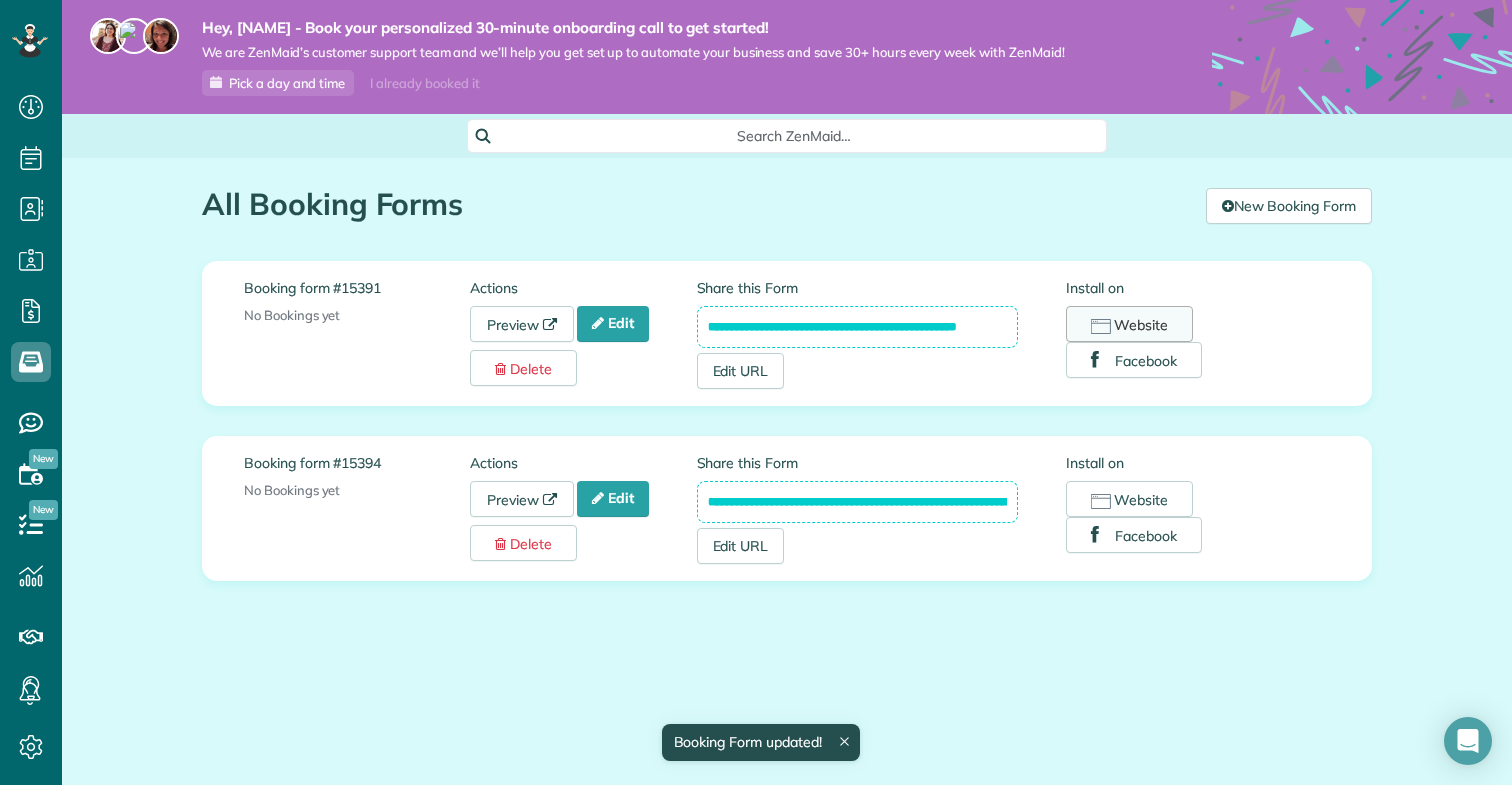 click 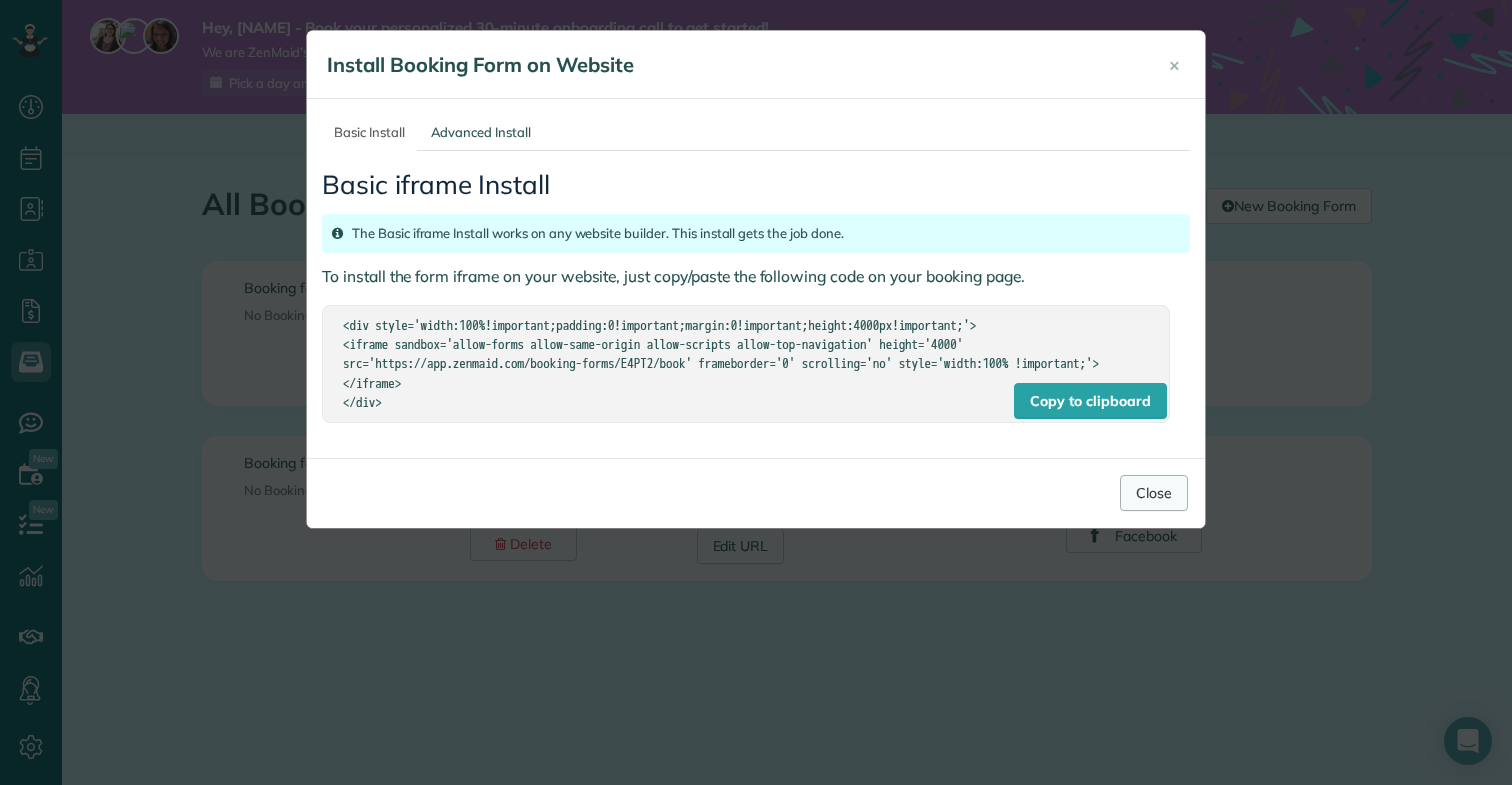 click on "Close" at bounding box center [1154, 493] 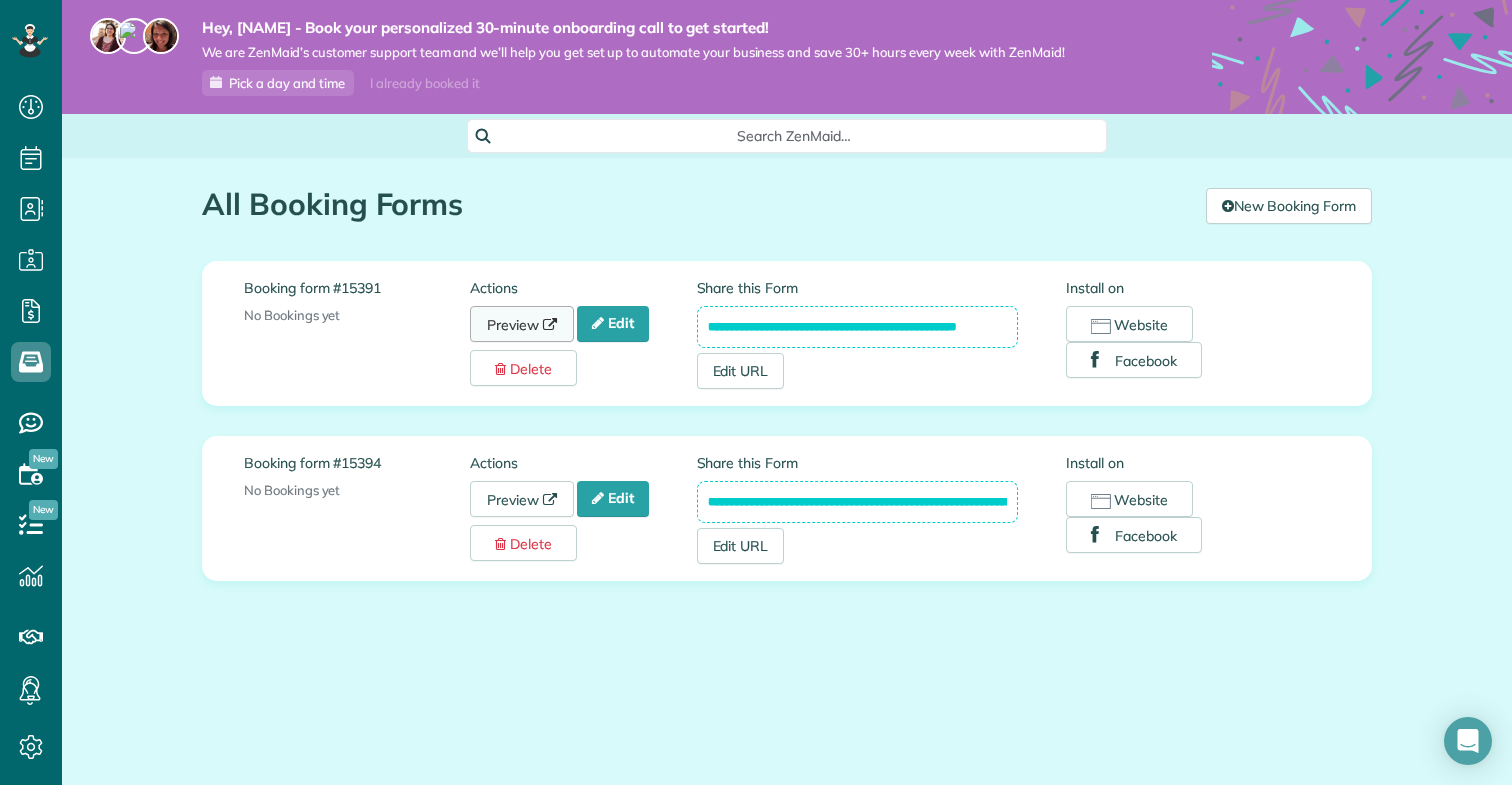 click on "Preview" at bounding box center (522, 324) 